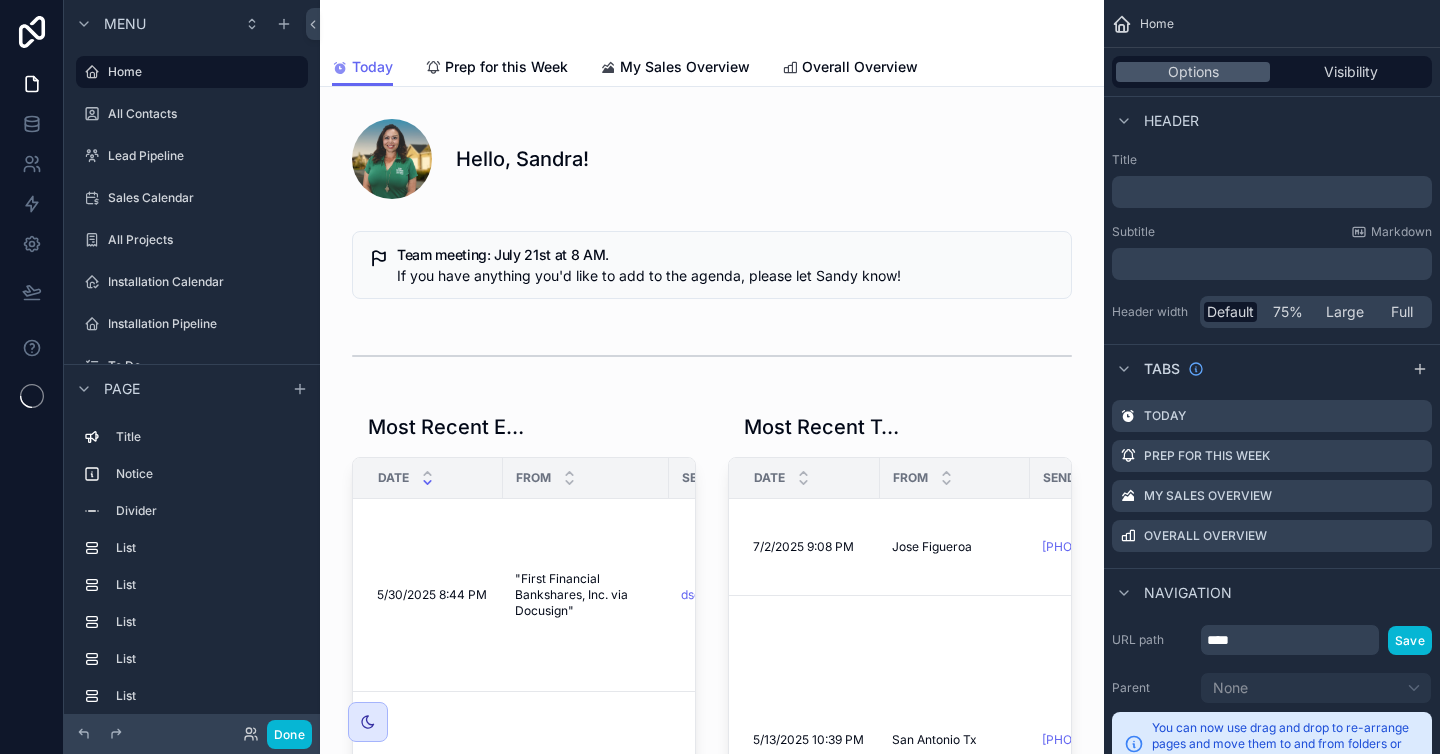scroll, scrollTop: 0, scrollLeft: 0, axis: both 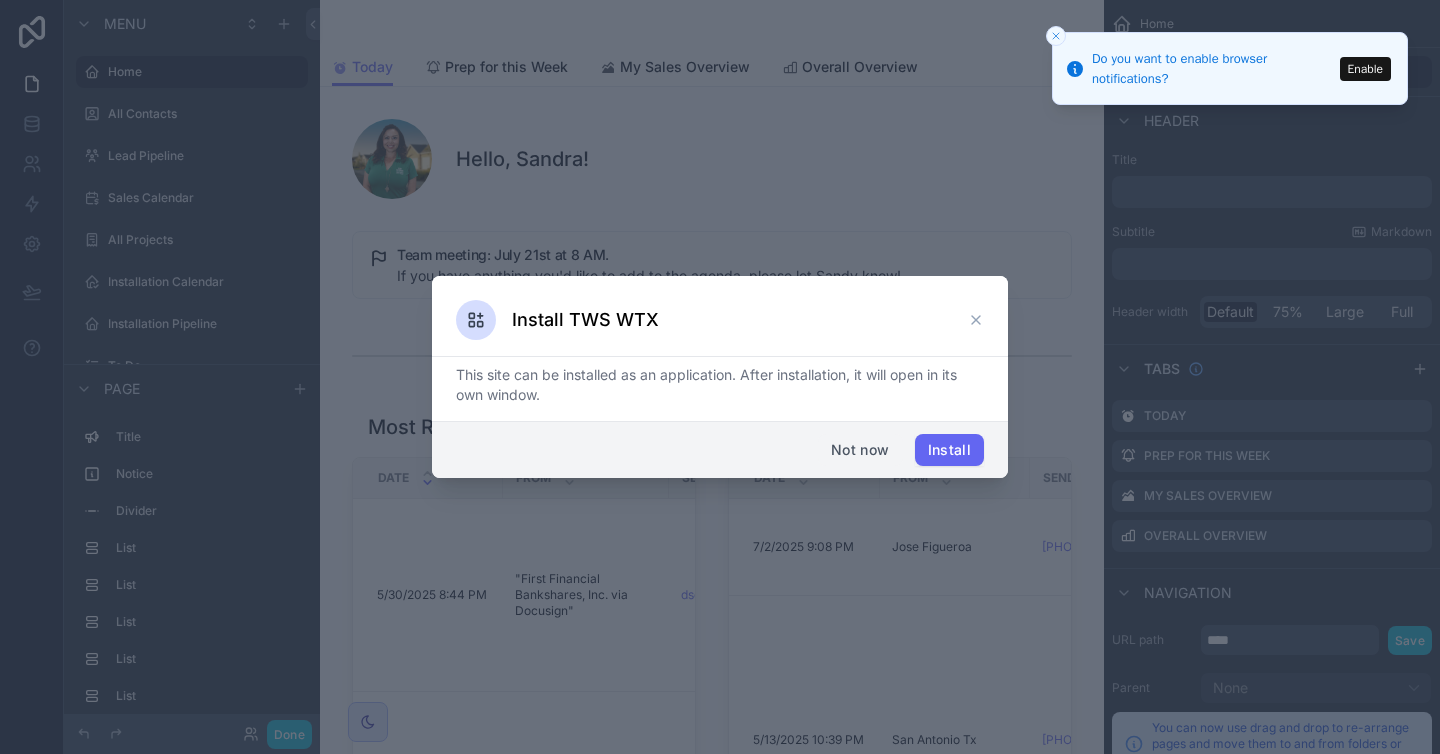 click on "Not now" at bounding box center (860, 450) 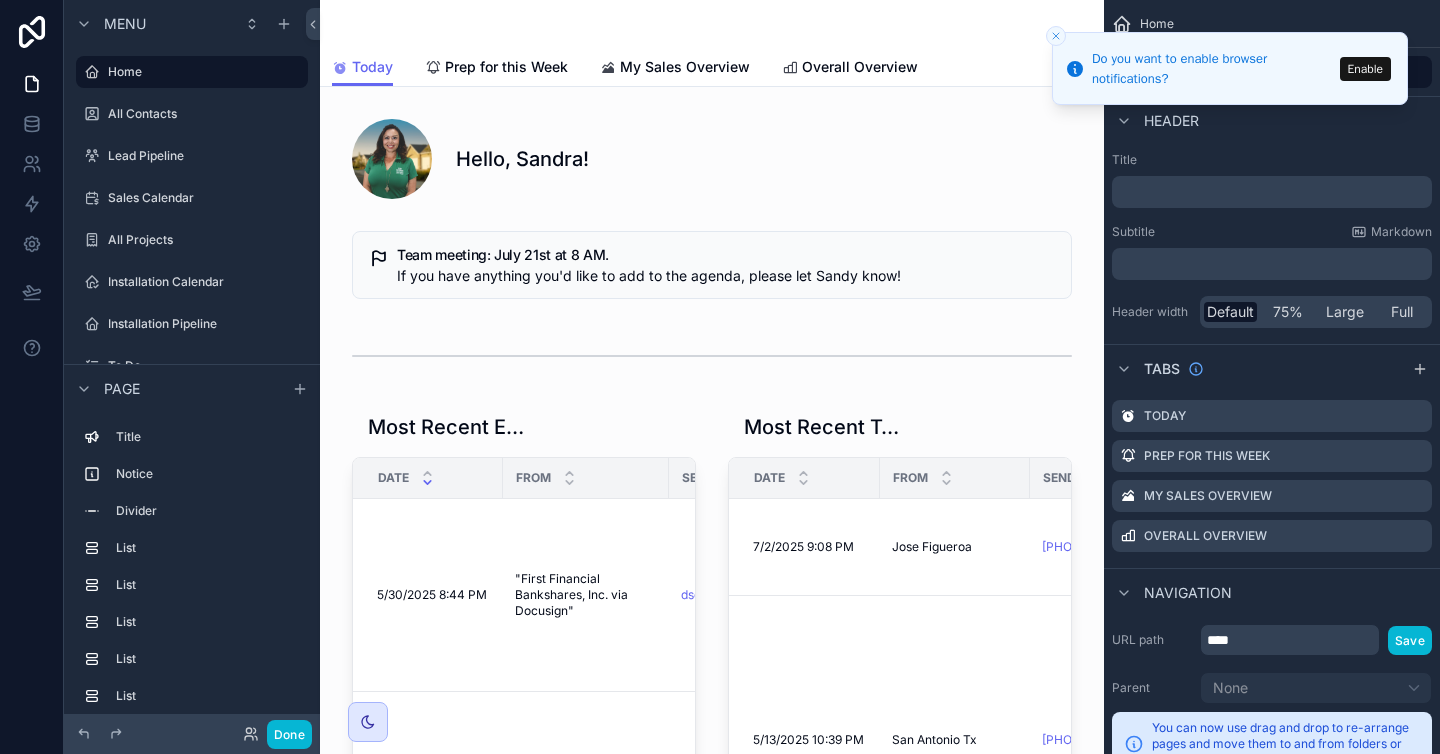 click 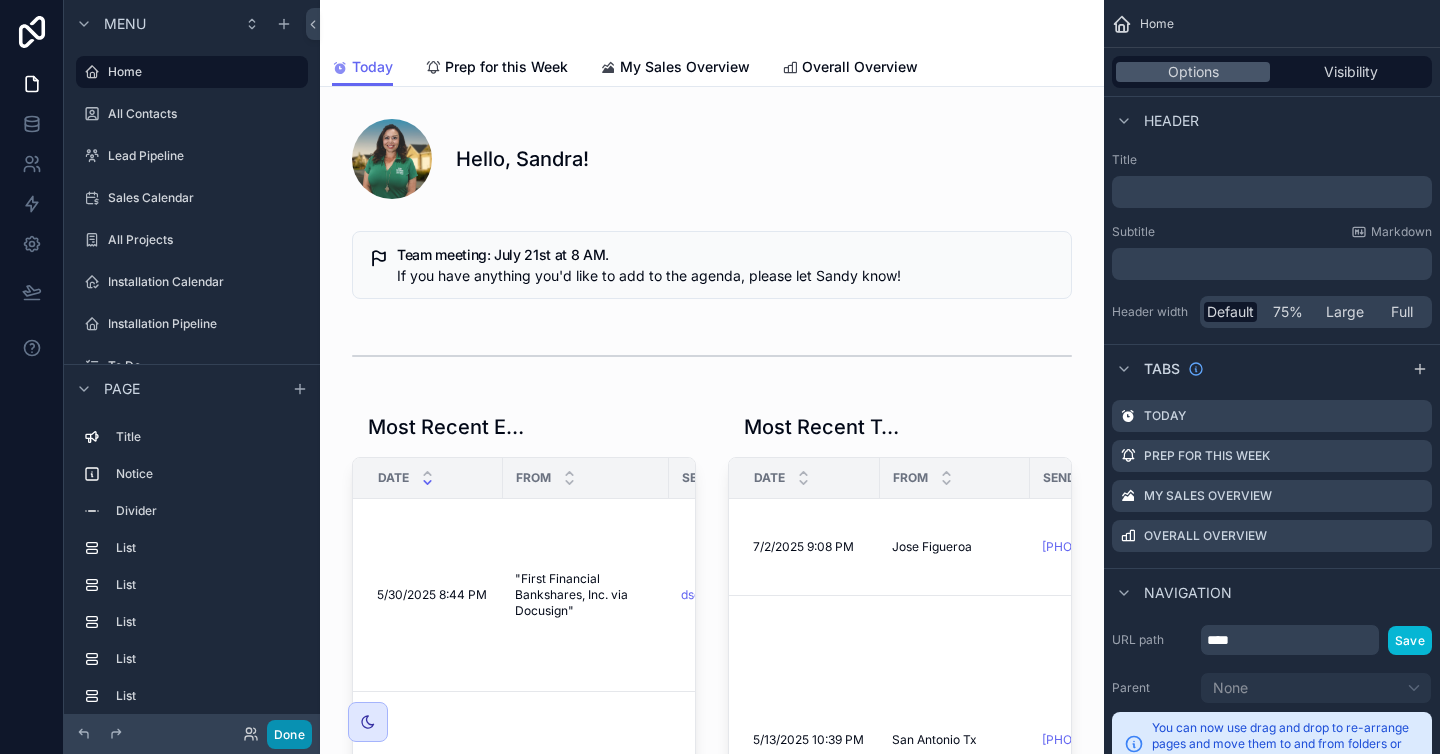 click on "Done" at bounding box center (289, 734) 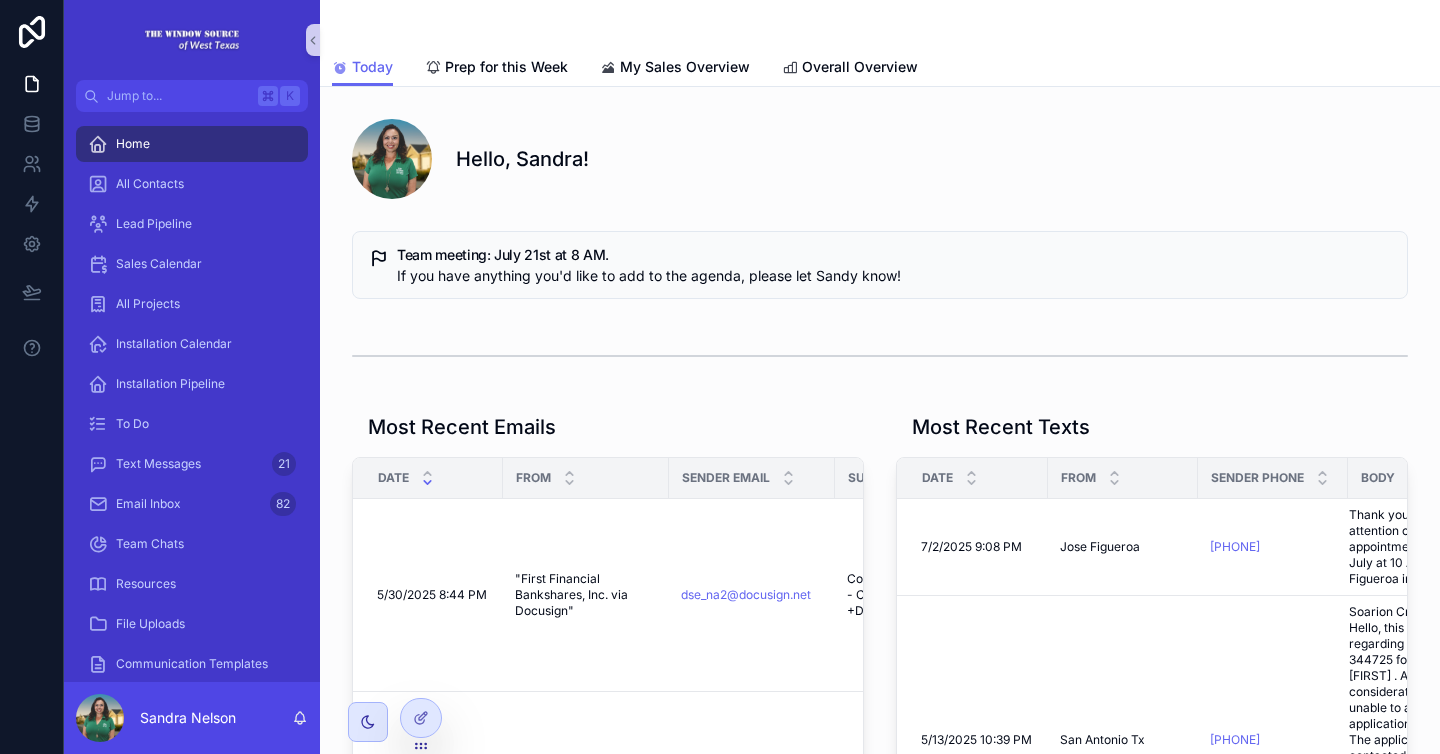 scroll, scrollTop: 400, scrollLeft: 0, axis: vertical 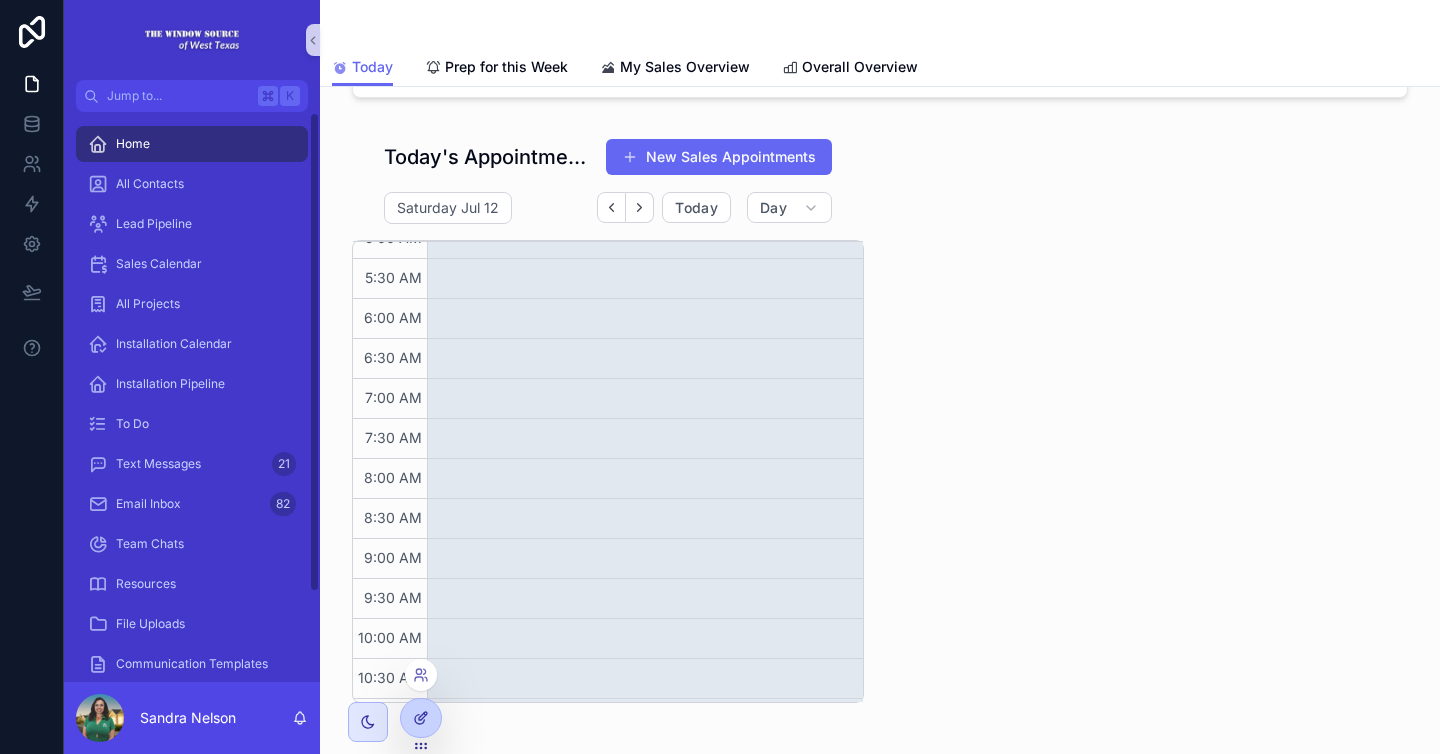 click 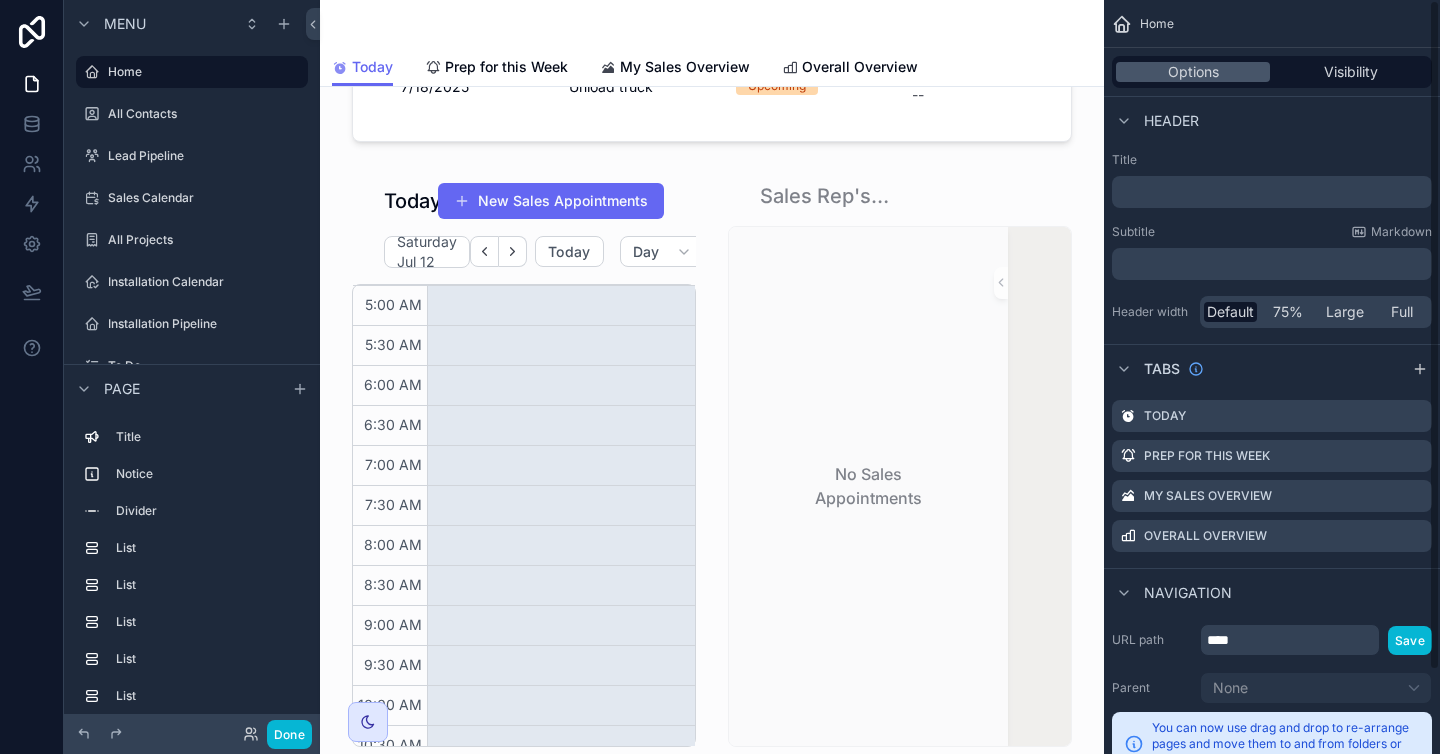 scroll, scrollTop: 0, scrollLeft: 0, axis: both 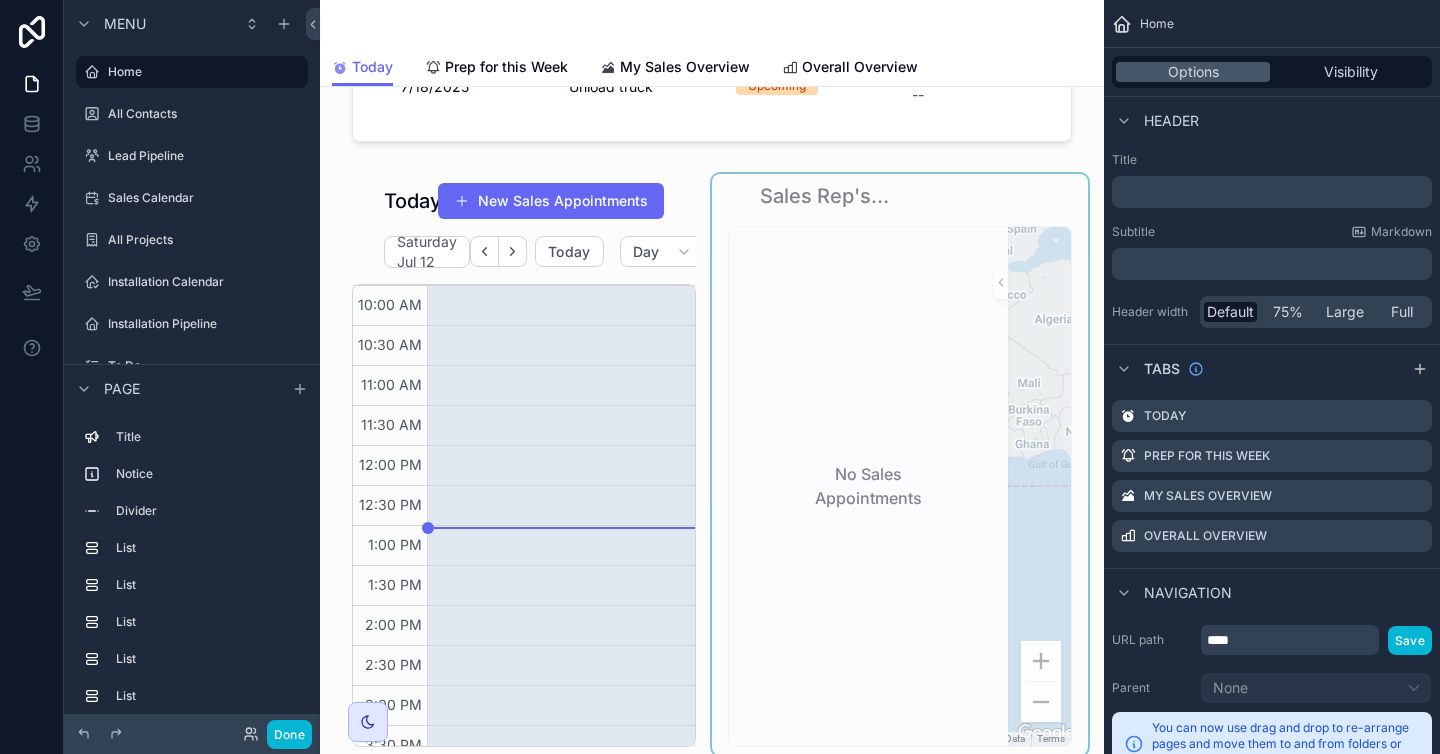 click at bounding box center [900, 465] 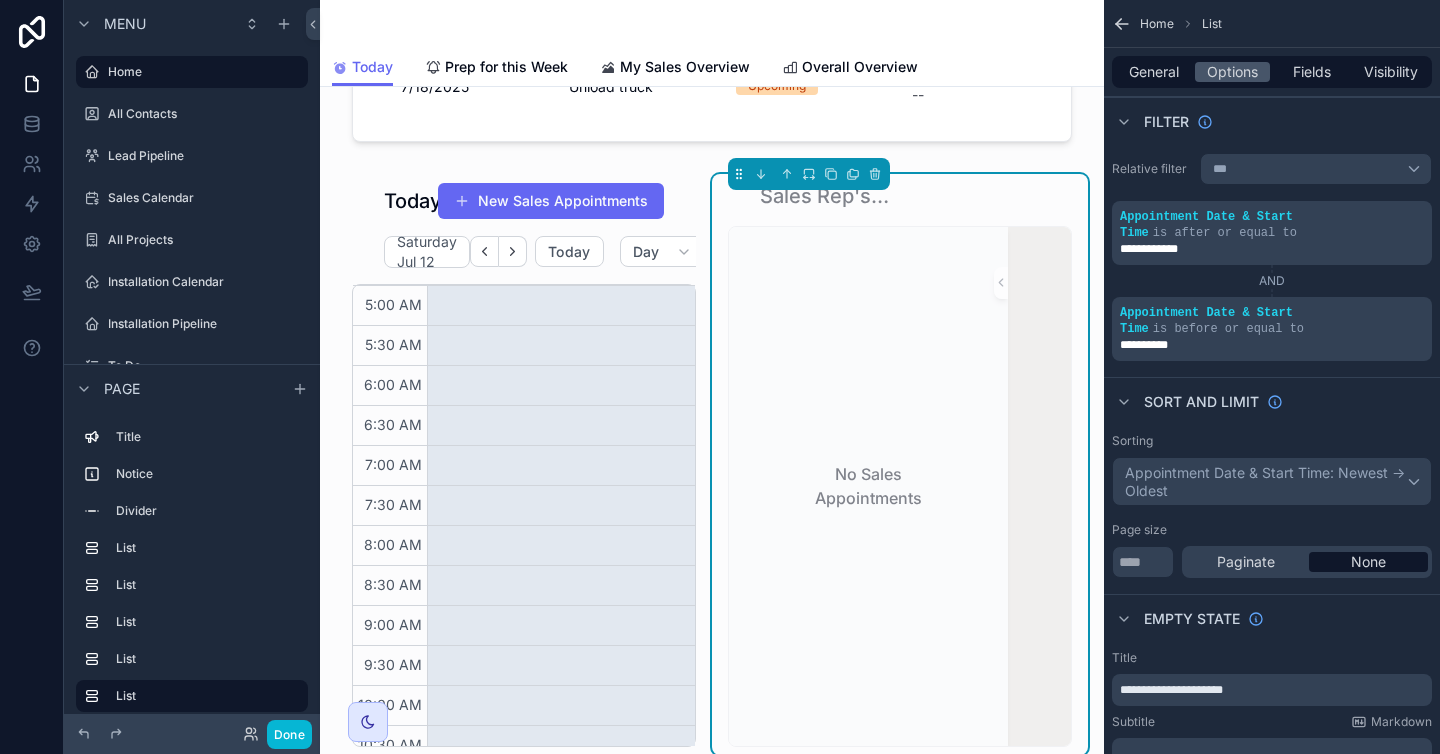scroll, scrollTop: 400, scrollLeft: 0, axis: vertical 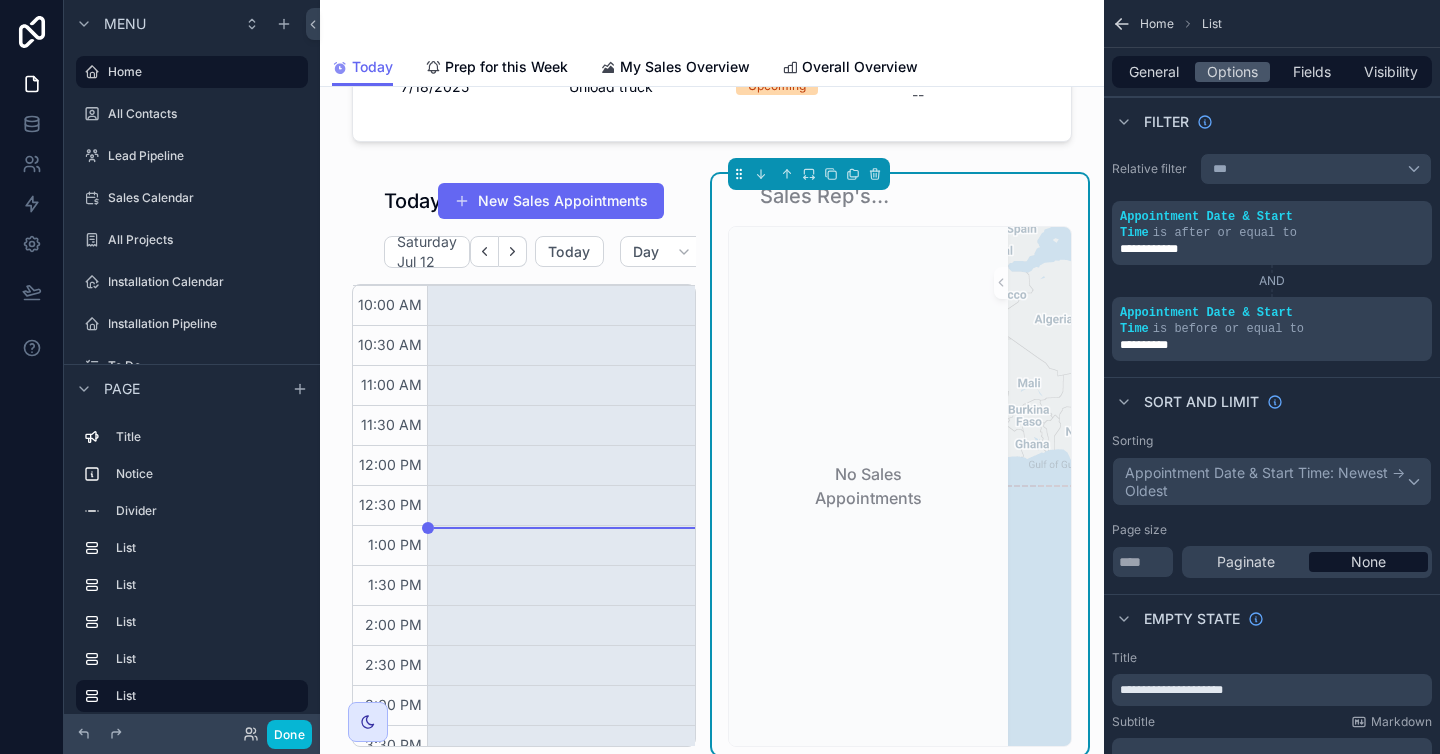 click 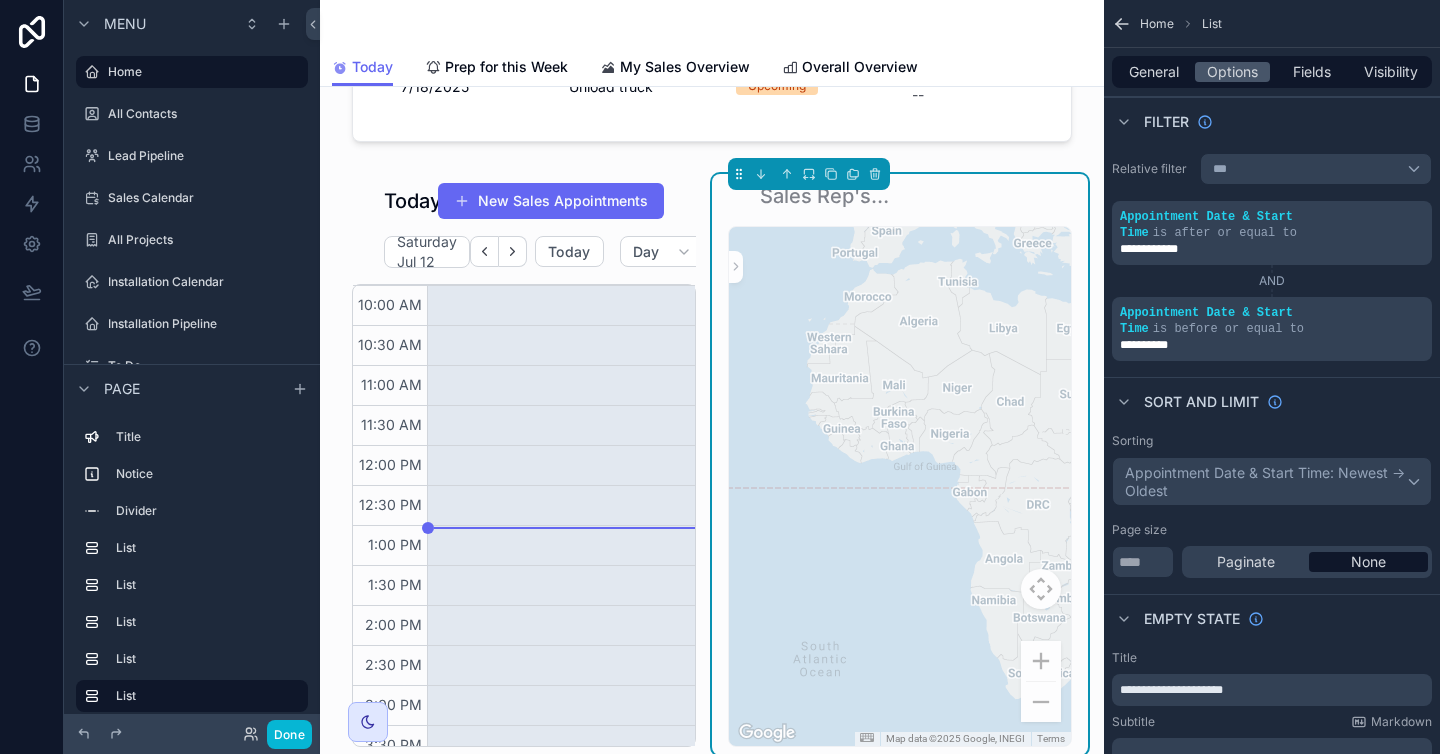 drag, startPoint x: 970, startPoint y: 298, endPoint x: 1118, endPoint y: 433, distance: 200.32224 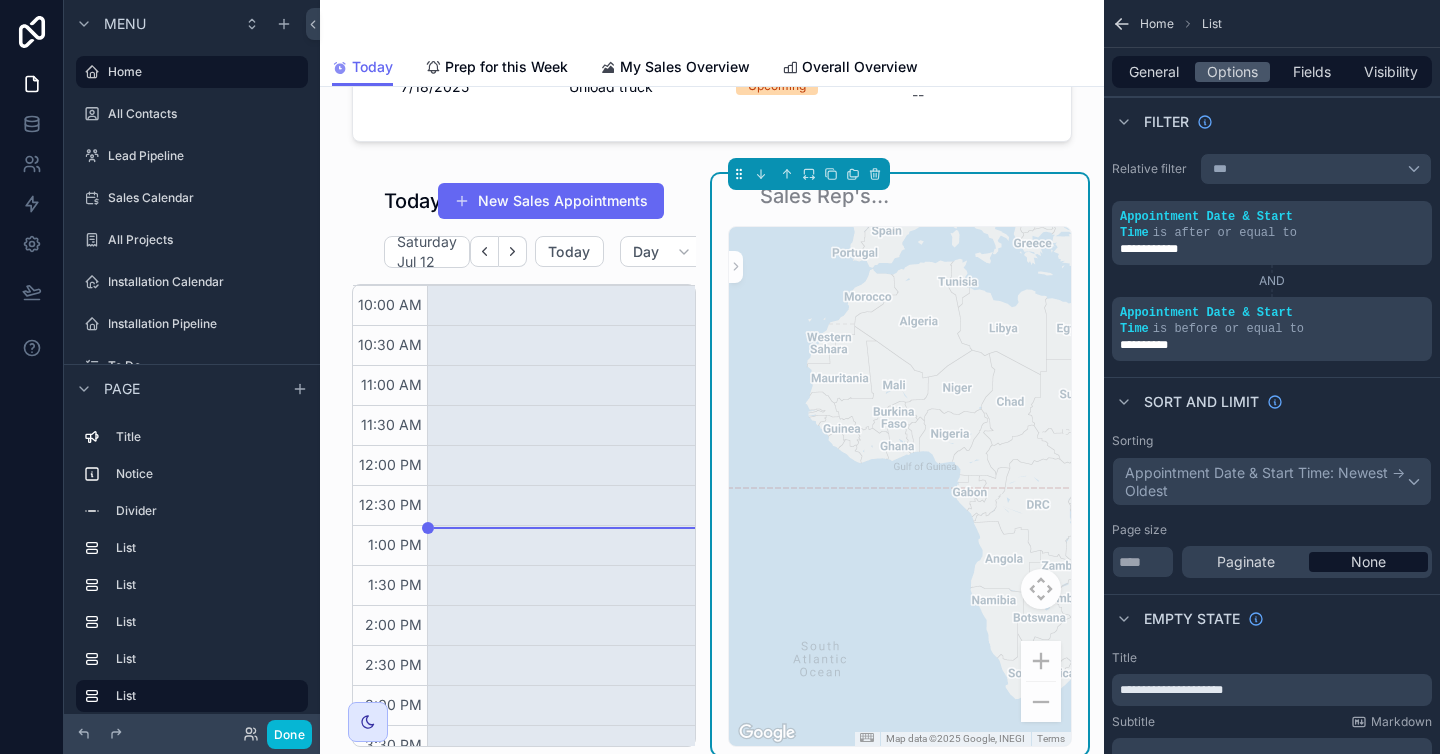 click on "Jump to... K Home All Contacts Lead Pipeline Sales Calendar All Projects Installation Calendar Installation Pipeline To Do Text Messages 21 Email Inbox 82 Team Chats Resources File Uploads Communication Templates Team Passwords Sandra Nelson Today Today Prep for this Week My Sales Overview Overall Overview Hello, Sandra! Team meeting: July 21st at 8 AM. If you have anything you'd like to add to the agenda, please let Sandy know! Most Recent Emails Date From Sender Email Subject Body Snippet 5/30/2025 8:44 PM 5/30/2025 8:44 PM "First Financial Bankshares, Inc. via Docusign" "First Financial Bankshares, Inc. via Docusign" dse_na2@docusign.net Completed: First Finance - Contract #157750 +DD +DL +ACH Completed: First Finance - Contract #157750 +DD +DL +ACH Your document has been completed VIEW COMPLETED DOCUMENTS First Financial Bankshares, Inc. firstfinance-support@ffin.com All parties have completed First Finance - Contract #157750 +DD +DL +ACH. Open in Gmail 5/30/2025 7:28 PM 5/30/2025 7:28 PM Elizabeth Paxton" at bounding box center (880, 377) 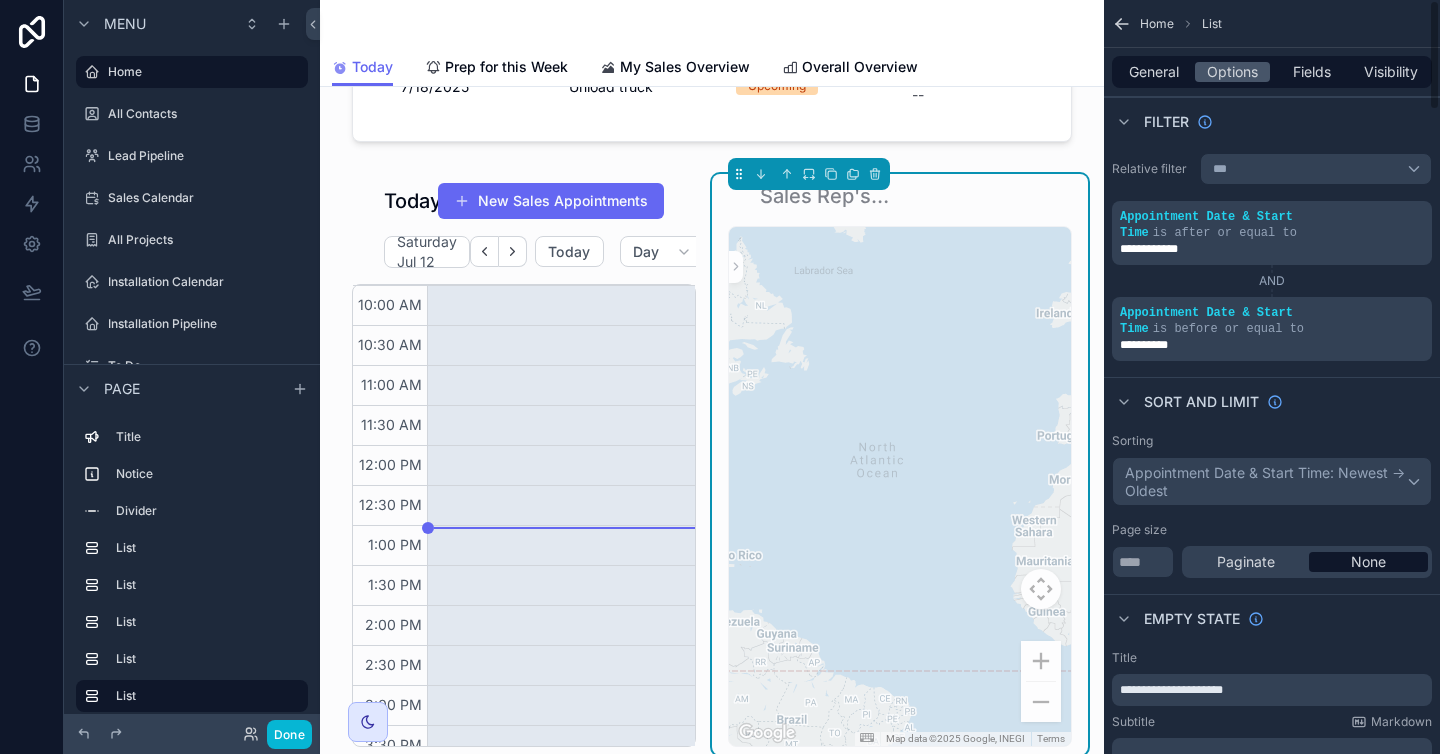 drag, startPoint x: 953, startPoint y: 315, endPoint x: 1029, endPoint y: 346, distance: 82.07923 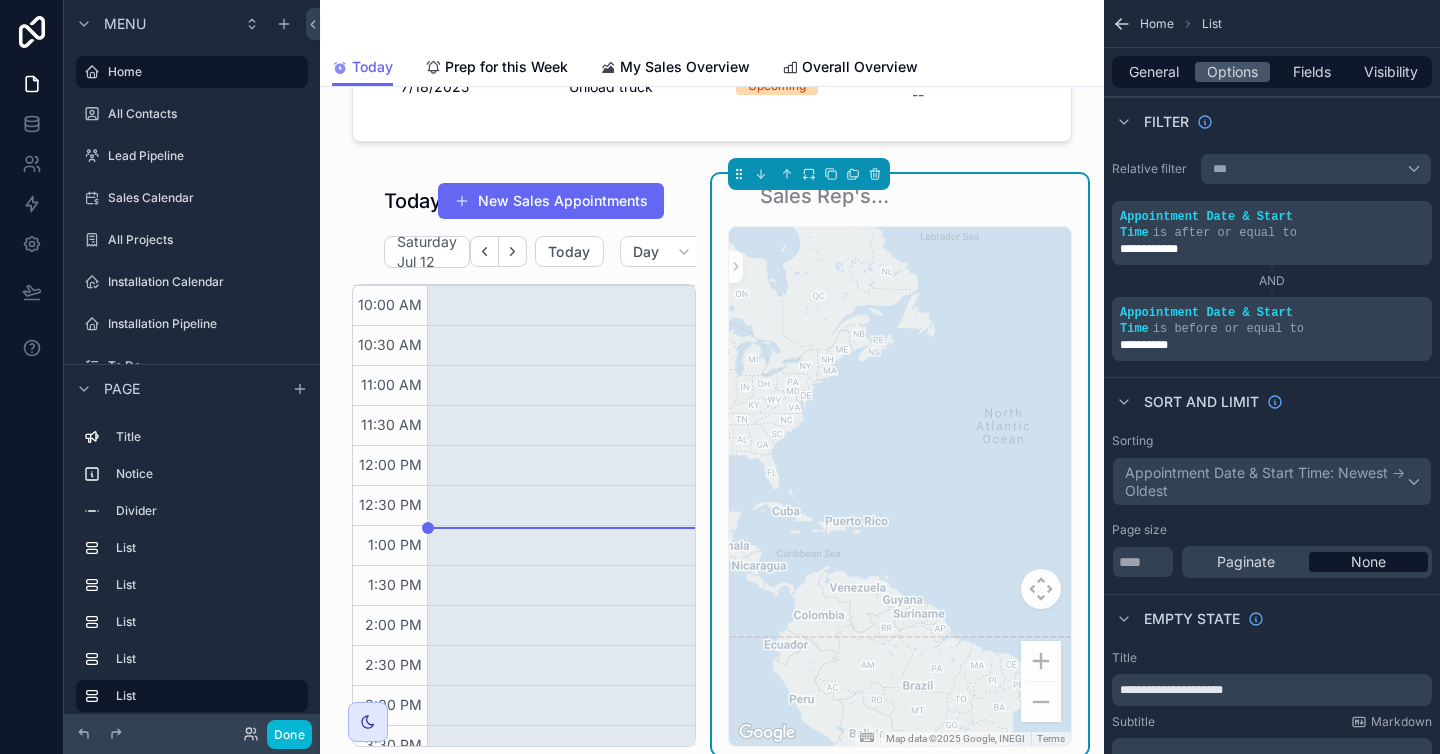 drag, startPoint x: 919, startPoint y: 330, endPoint x: 998, endPoint y: 246, distance: 115.31262 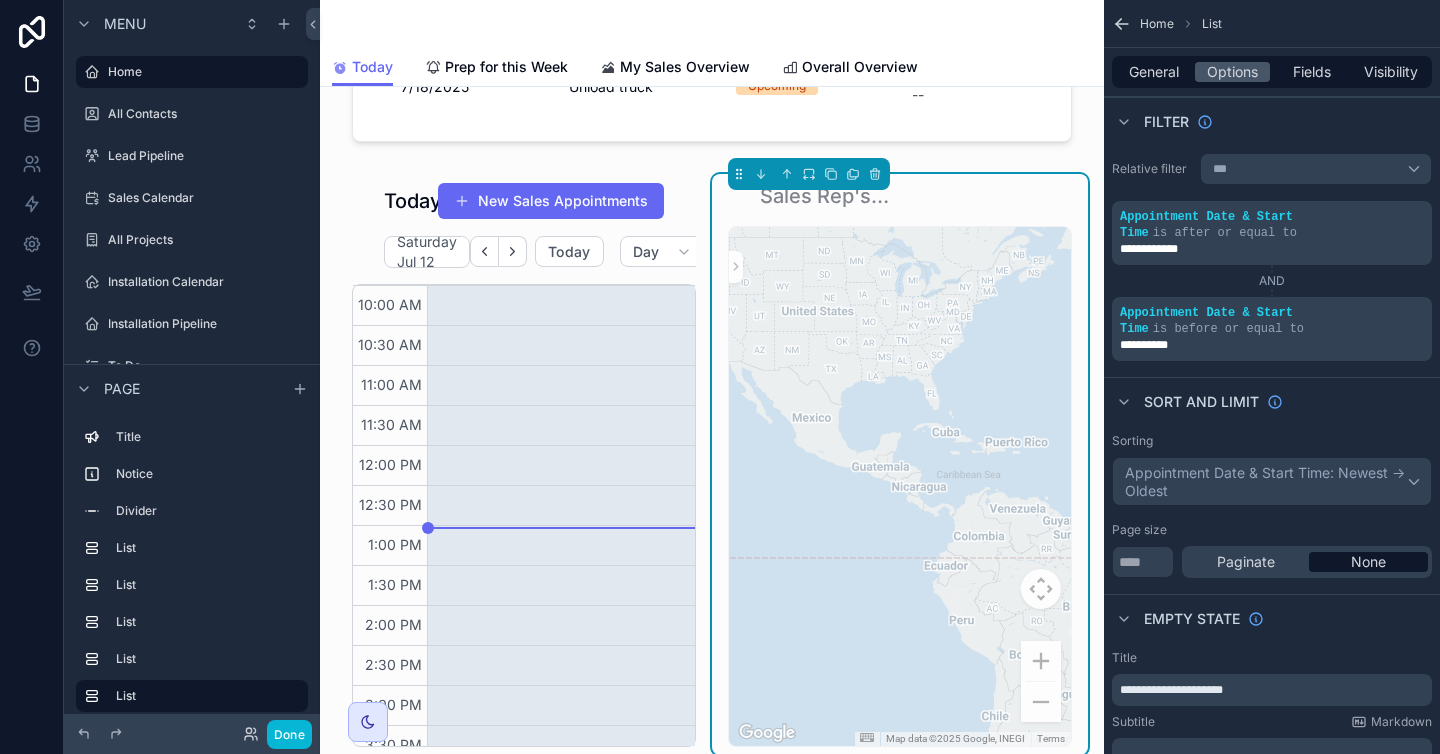 drag, startPoint x: 888, startPoint y: 322, endPoint x: 1016, endPoint y: 325, distance: 128.03516 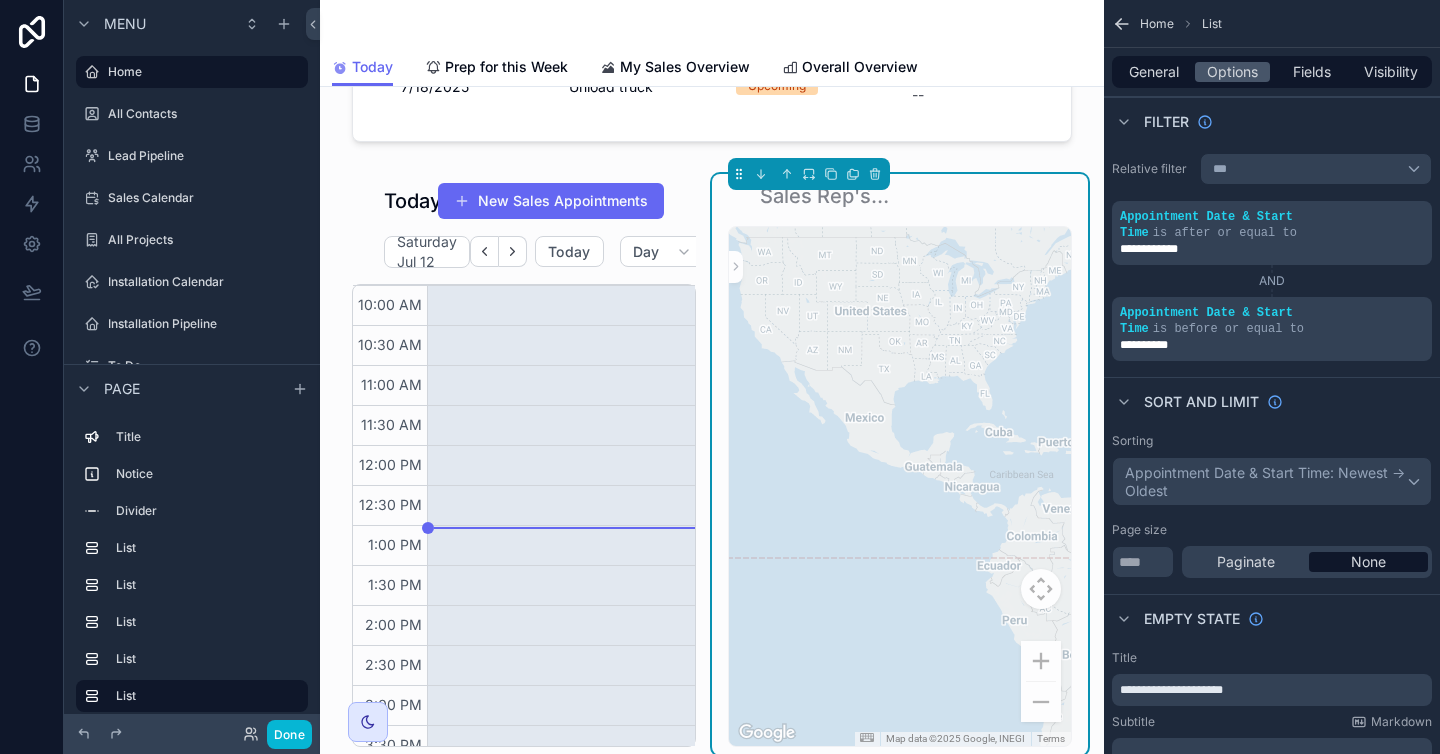 click on "Hello, Sandra! Team meeting: July 21st at 8 AM. If you have anything you'd like to add to the agenda, please let Sandy know! Most Recent Emails Date From Sender Email Subject Body Snippet 5/30/2025 8:44 PM 5/30/2025 8:44 PM "First Financial Bankshares, Inc. via Docusign" "First Financial Bankshares, Inc. via Docusign" dse_na2@docusign.net Completed: First Finance - Contract #157750 +DD +DL +ACH Completed: First Finance - Contract #157750 +DD +DL +ACH Your document has been completed VIEW COMPLETED DOCUMENTS First Financial Bankshares, Inc. firstfinance-support@ffin.com All parties have completed First Finance - Contract #157750 +DD +DL +ACH. Your document has been completed VIEW COMPLETED DOCUMENTS First Financial Bankshares, Inc. firstfinance-support@ffin.com All parties have completed First Finance - Contract #157750 +DD +DL +ACH. Open in Gmail 5/30/2025 7:28 PM 5/30/2025 7:28 PM Elizabeth Paxton Elizabeth Paxton epaxton@soarion.org Automatic reply: 340899 Thompson, Robert Open in Gmail 5/30/2025 6:41 PM --" at bounding box center (712, 468) 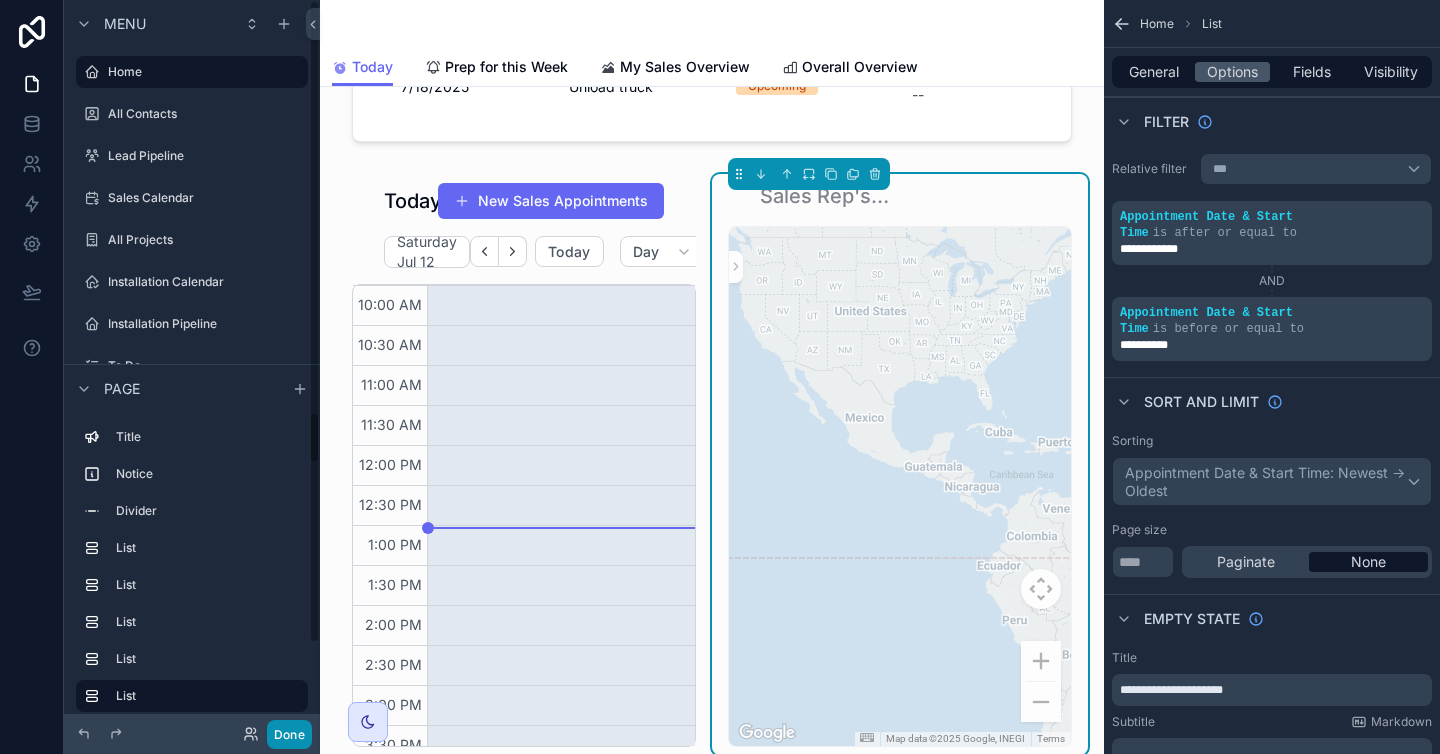 click on "Done" at bounding box center [289, 734] 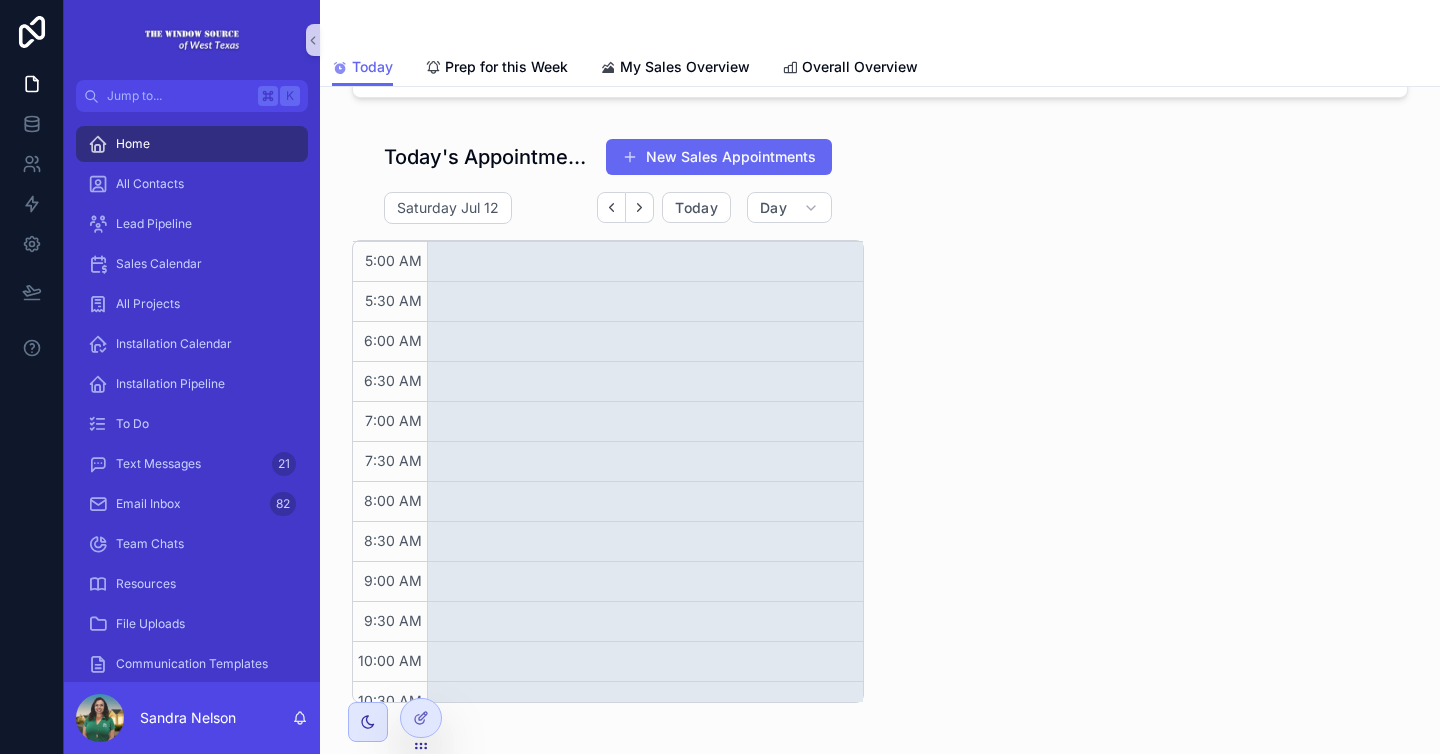 scroll, scrollTop: 400, scrollLeft: 0, axis: vertical 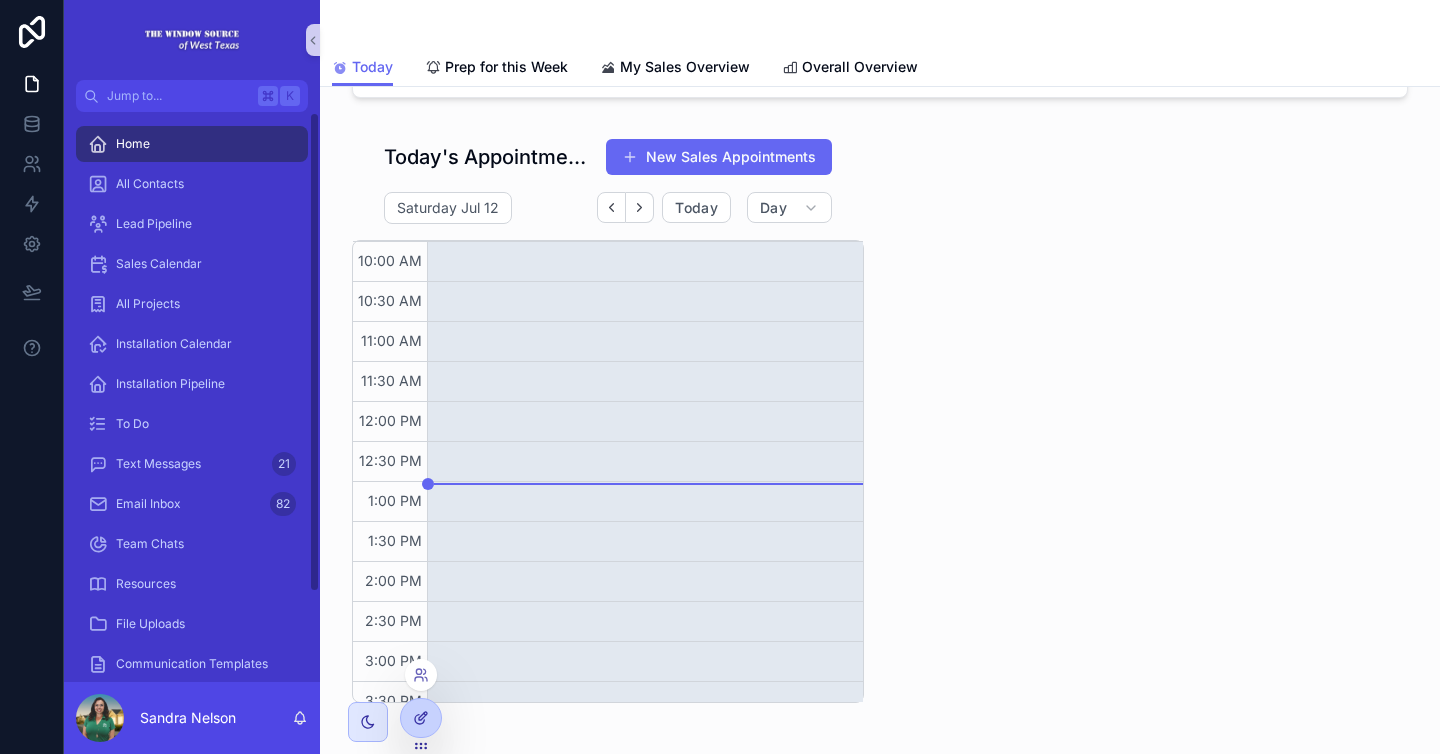 click at bounding box center [421, 718] 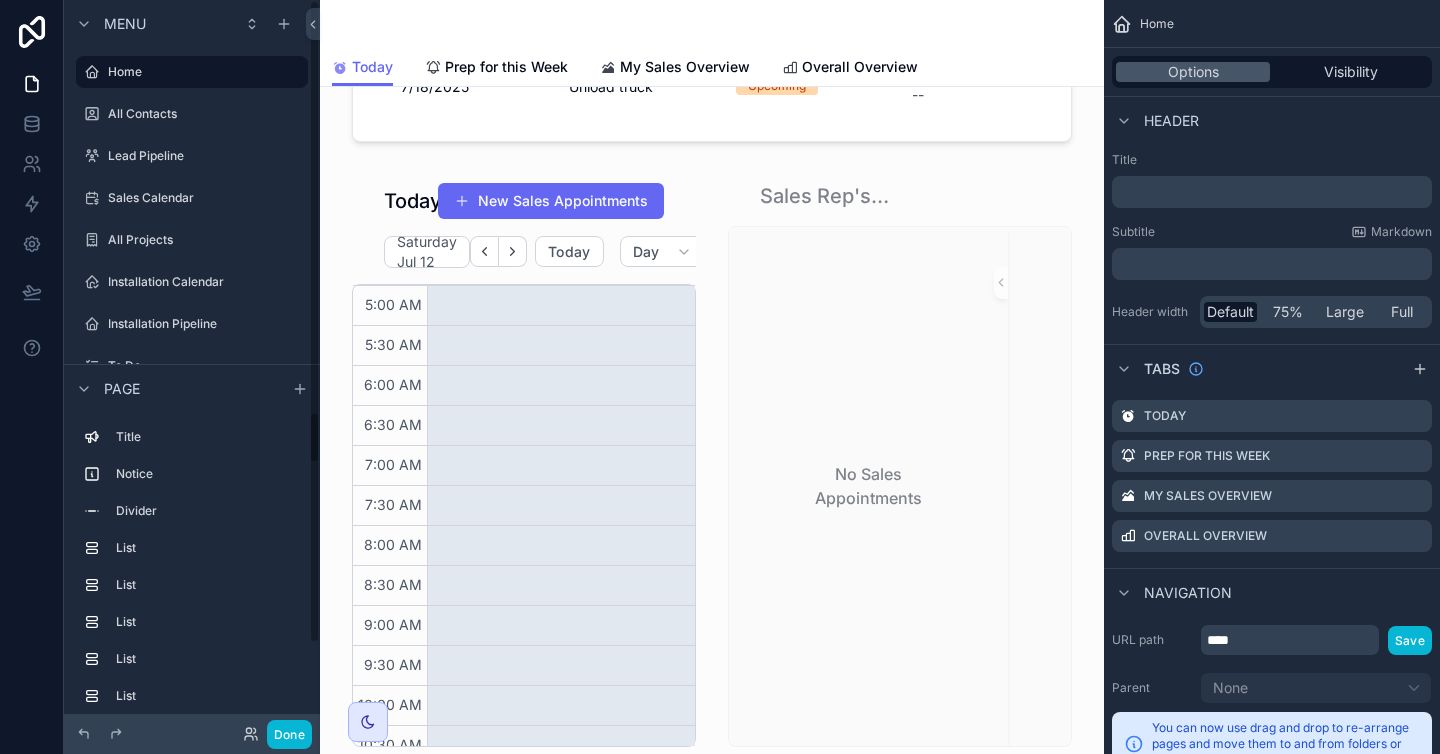 scroll, scrollTop: 400, scrollLeft: 0, axis: vertical 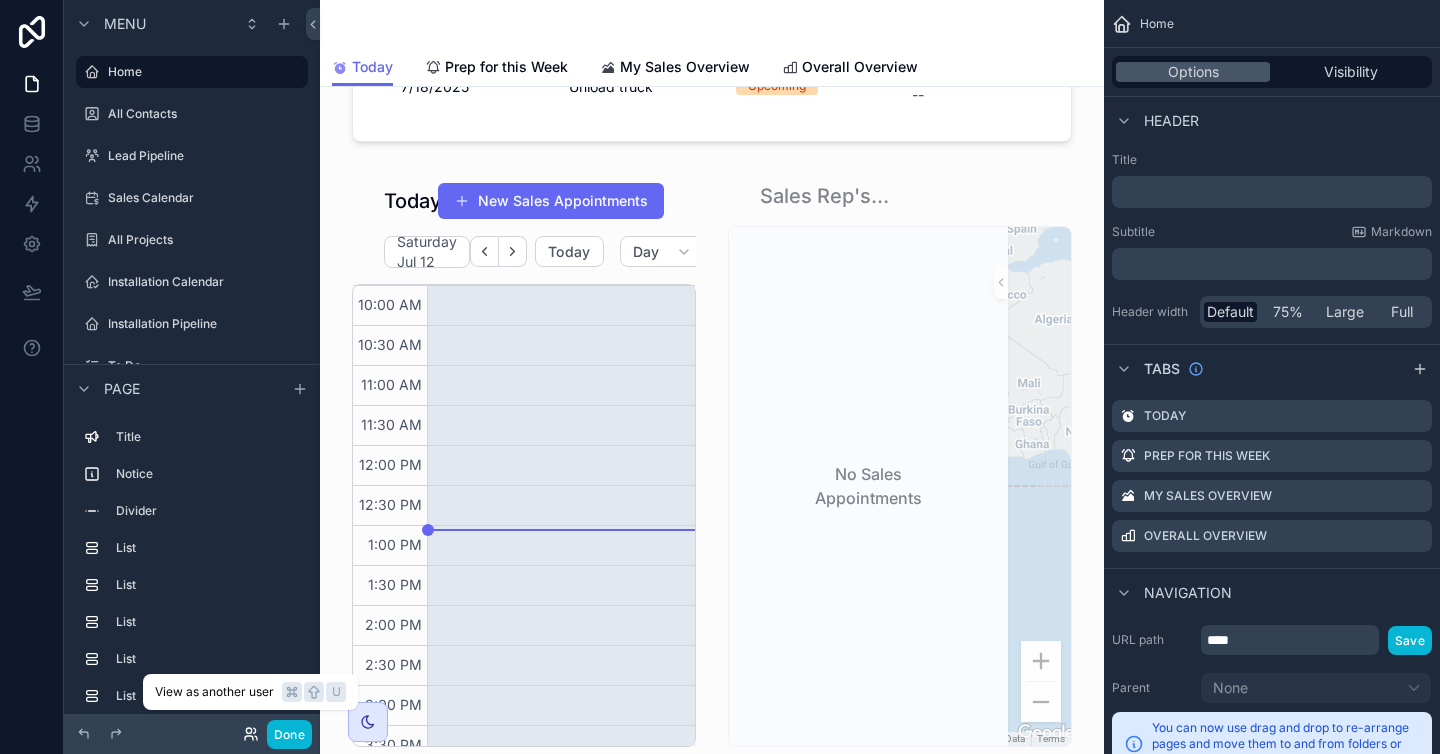 click 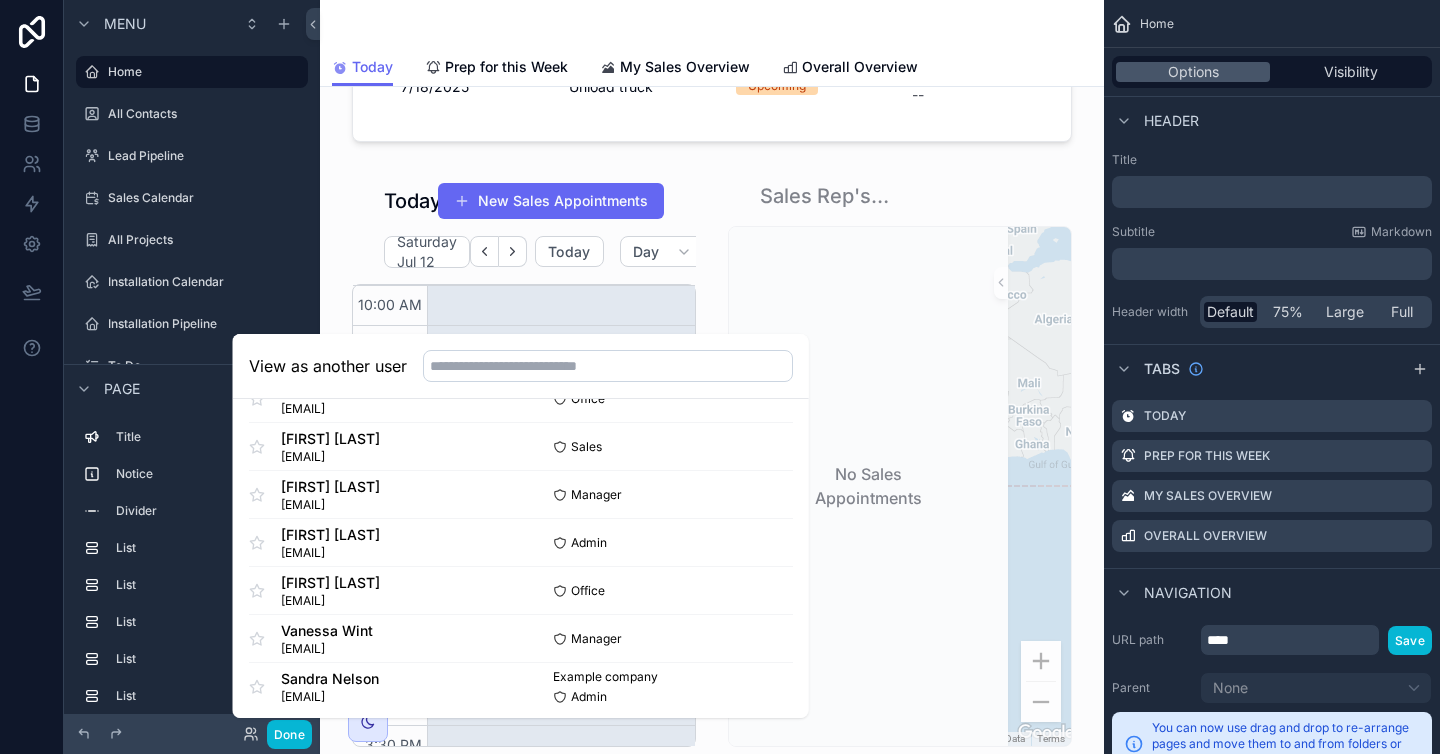 scroll, scrollTop: 529, scrollLeft: 0, axis: vertical 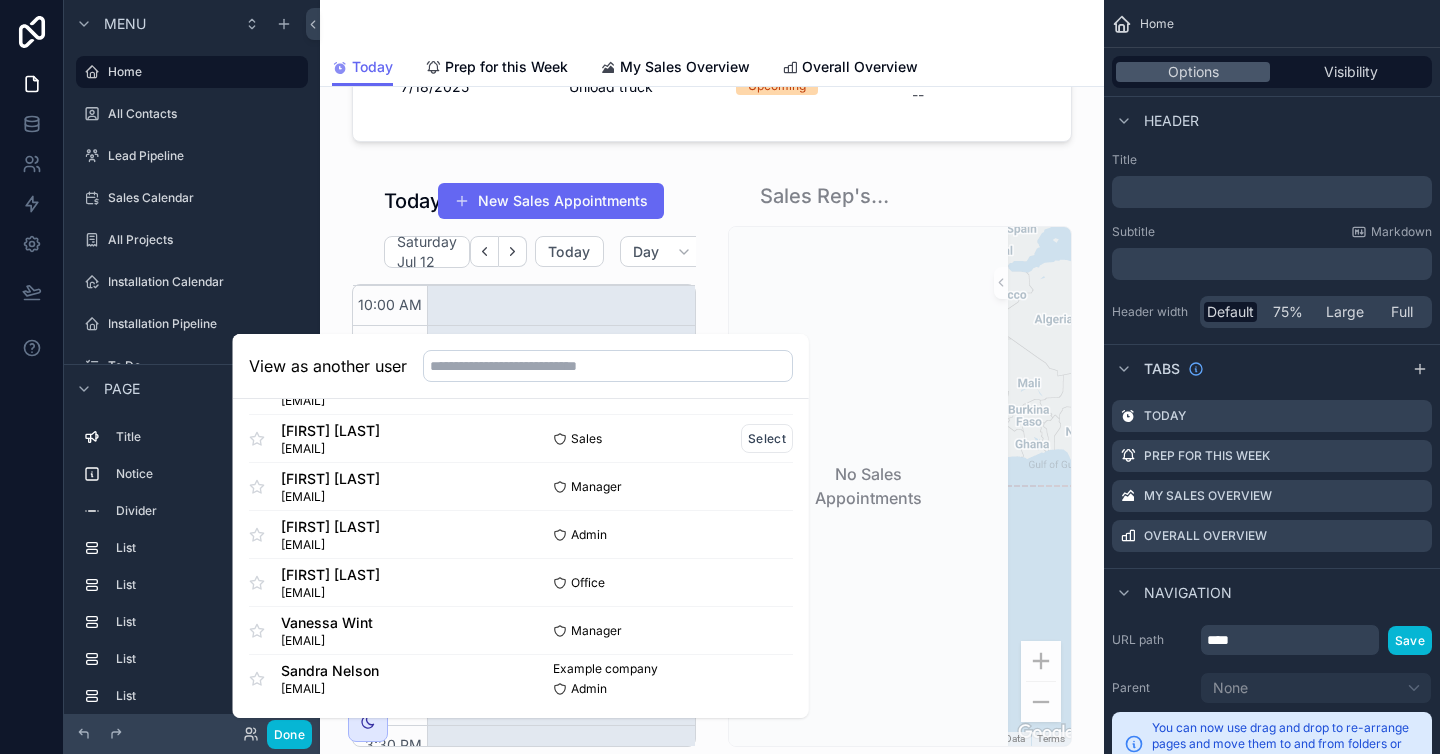 click on "lisa@windowsourcewesttexas.com" at bounding box center [330, 449] 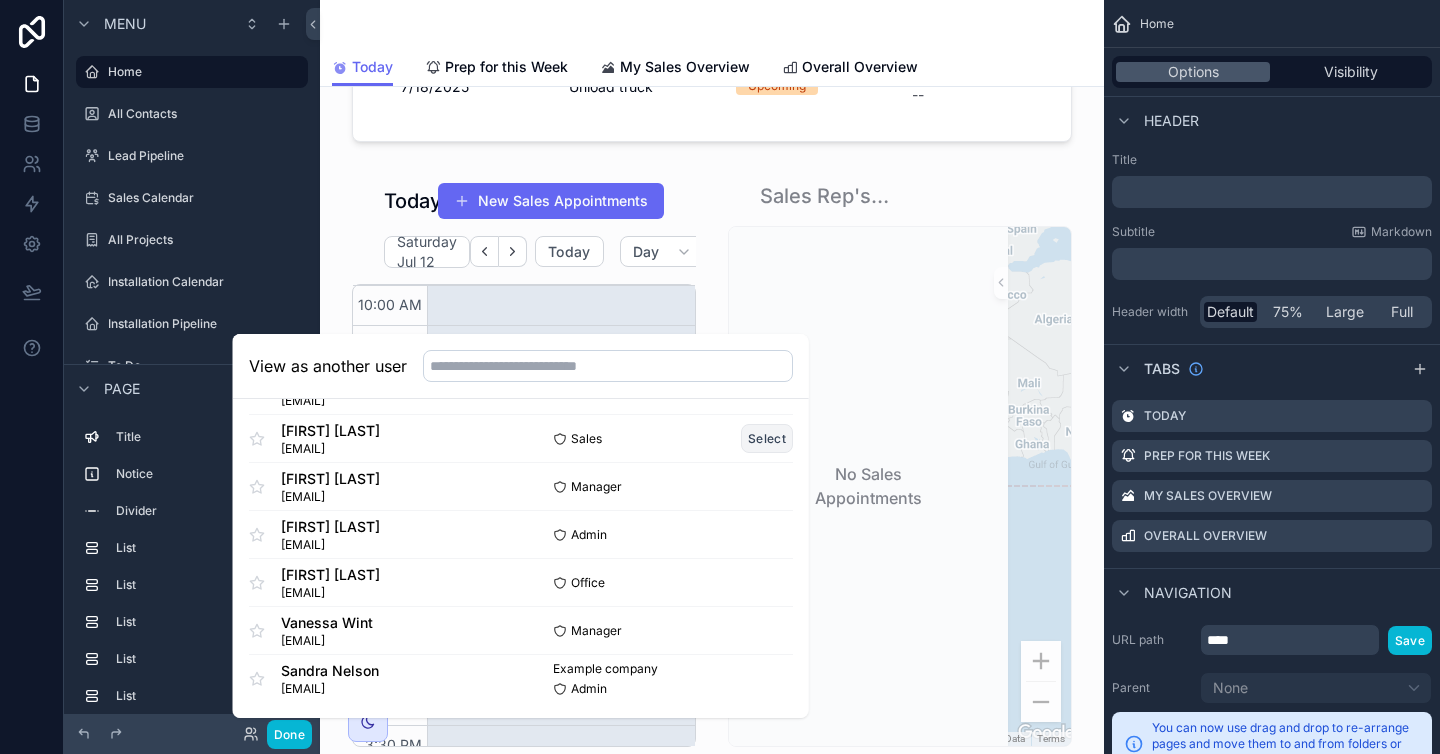 click on "Select" at bounding box center (767, 438) 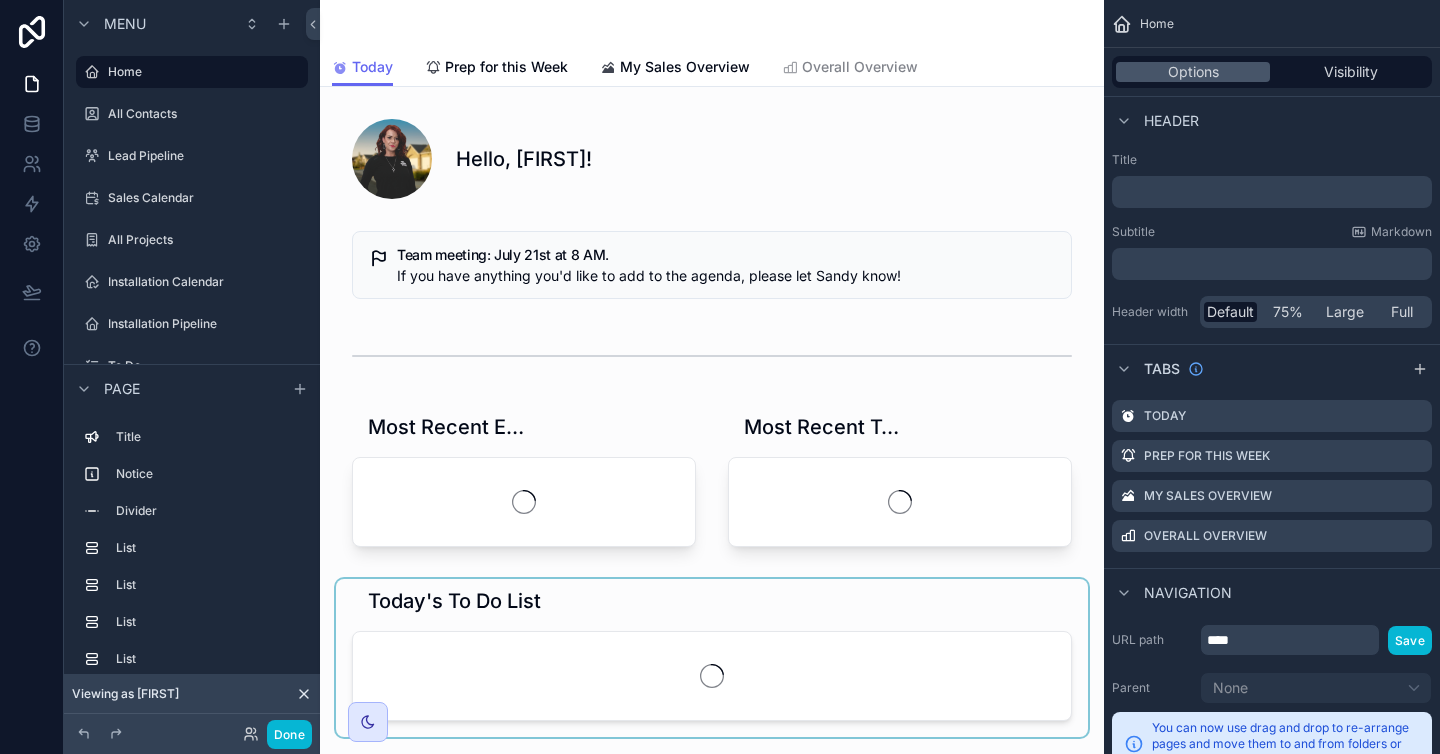 scroll, scrollTop: 0, scrollLeft: 0, axis: both 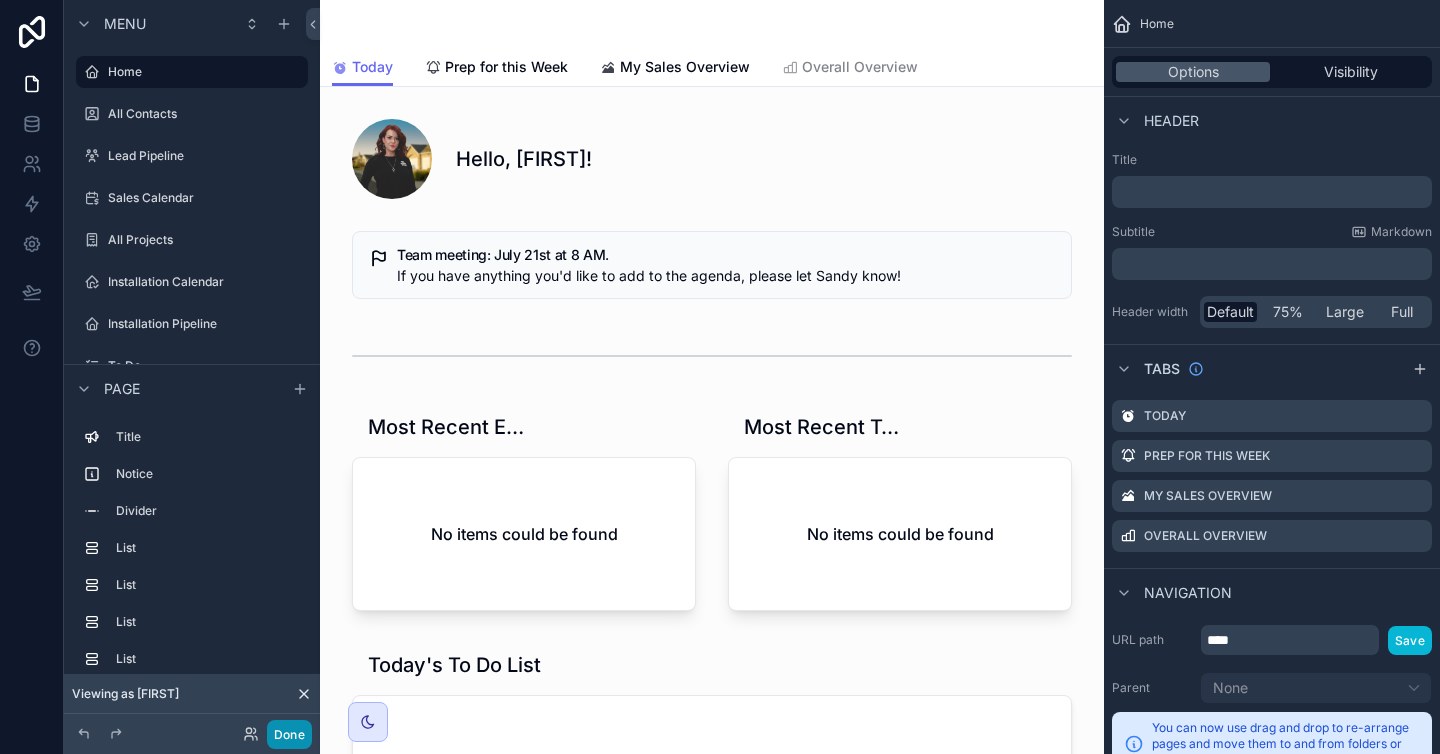 click on "Done" at bounding box center [289, 734] 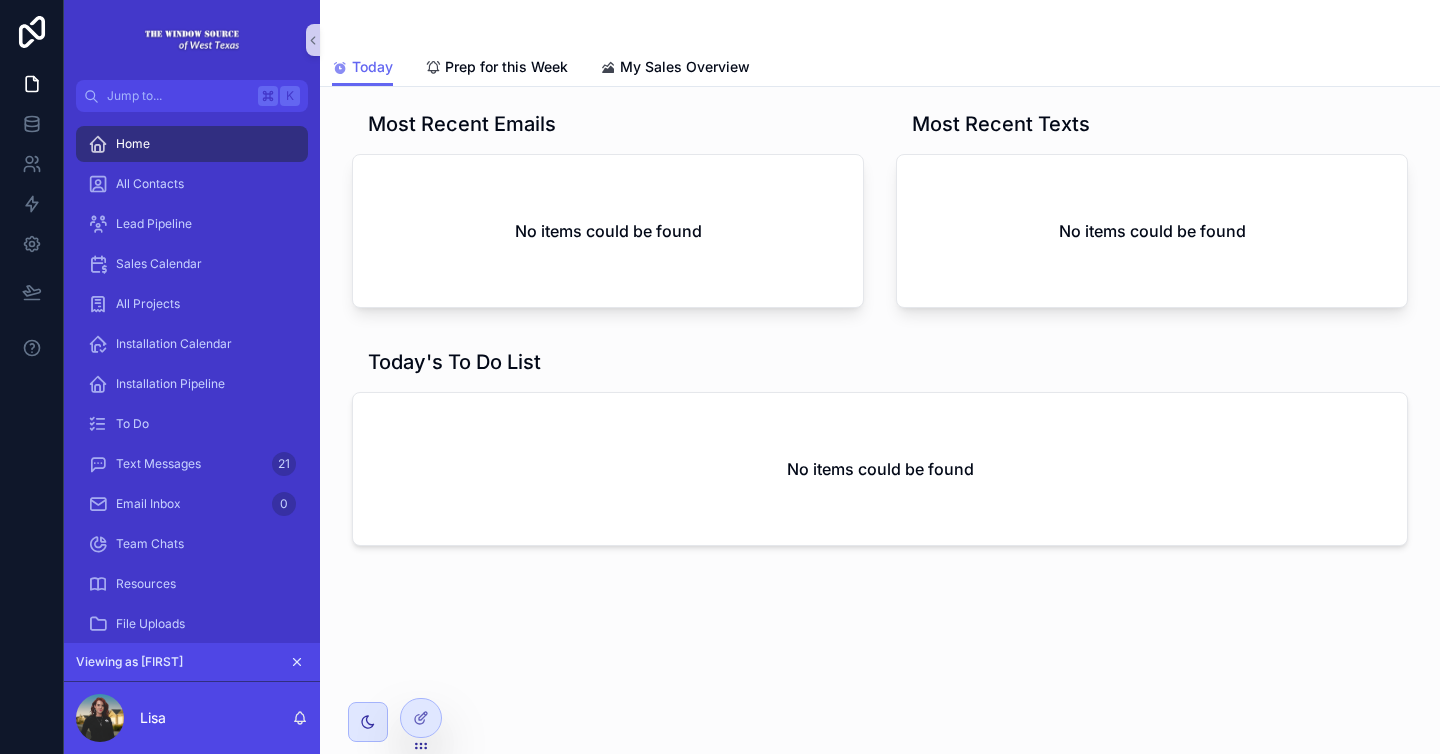 scroll, scrollTop: 0, scrollLeft: 0, axis: both 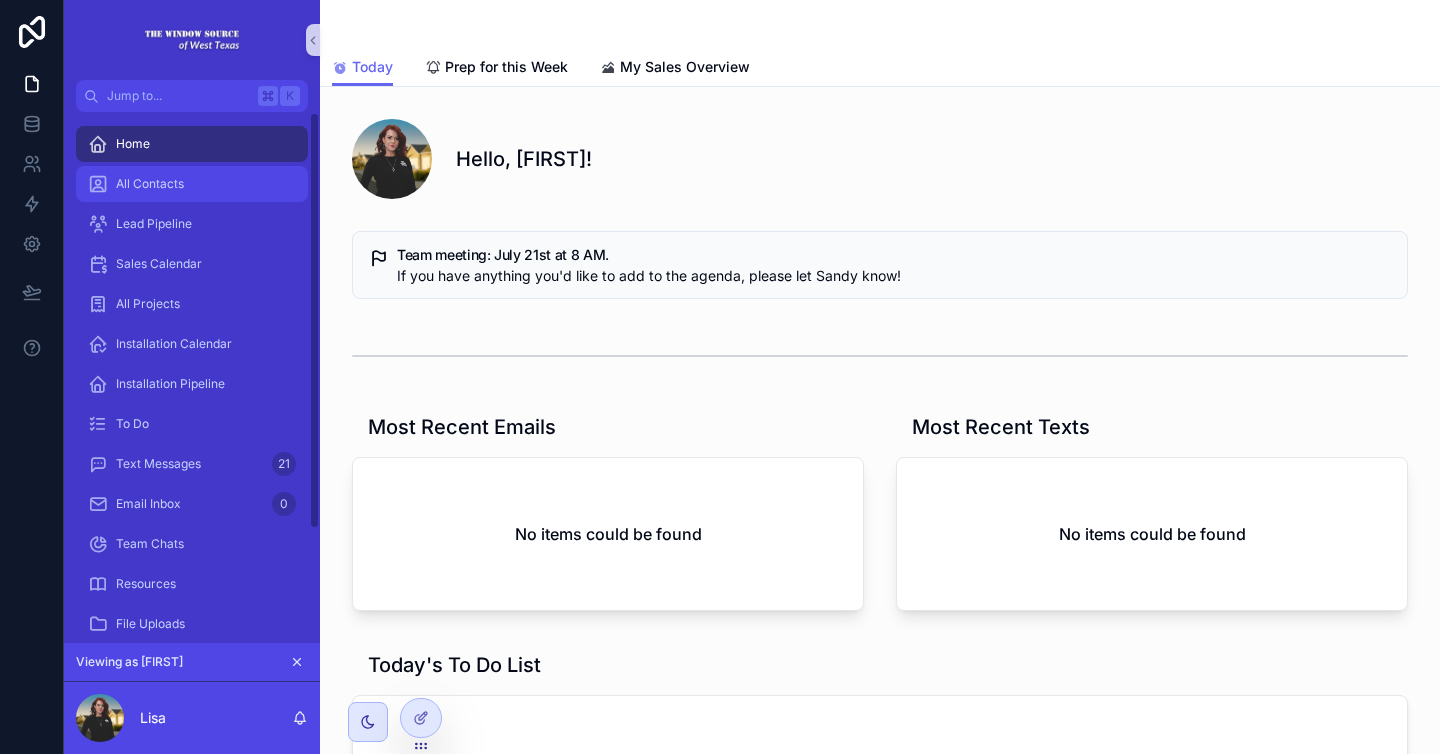 click on "All Contacts" at bounding box center (192, 184) 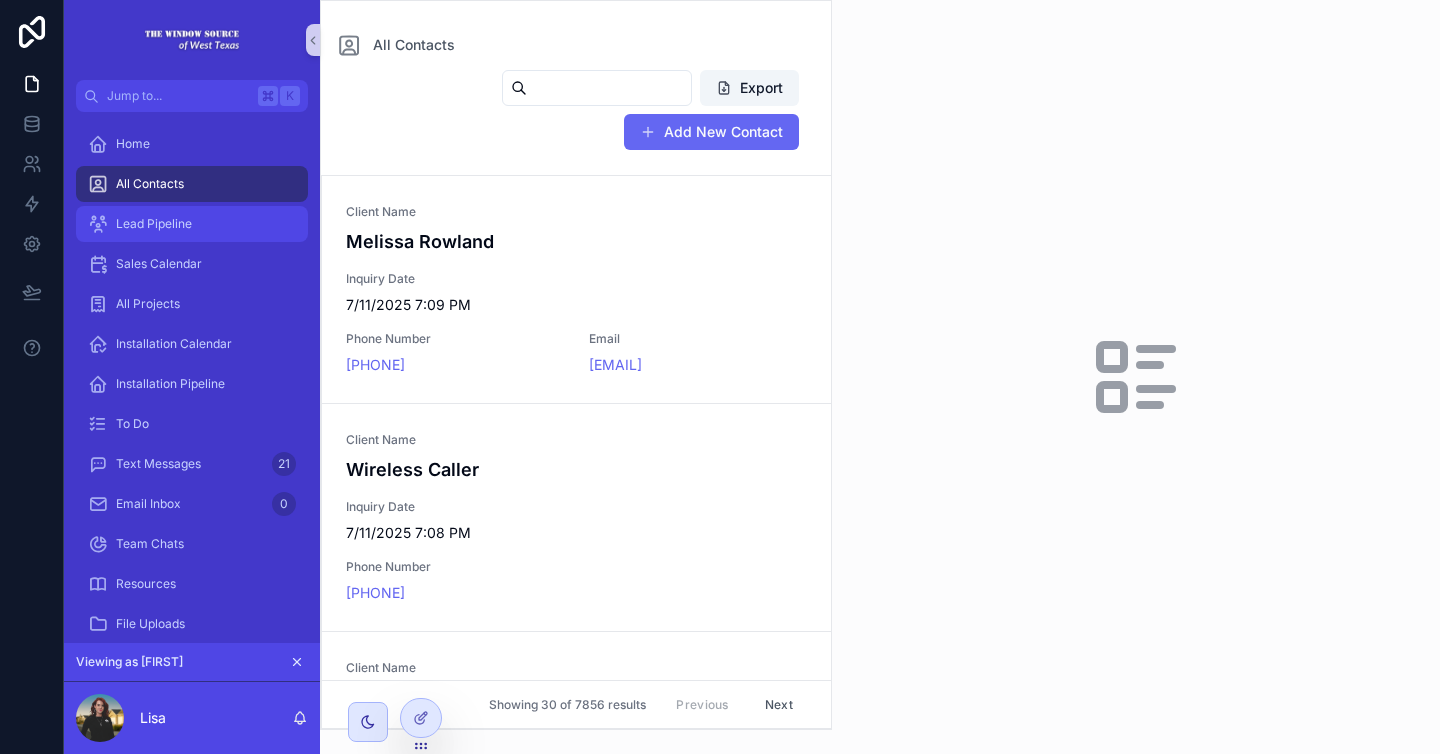 click on "Lead Pipeline" at bounding box center (192, 224) 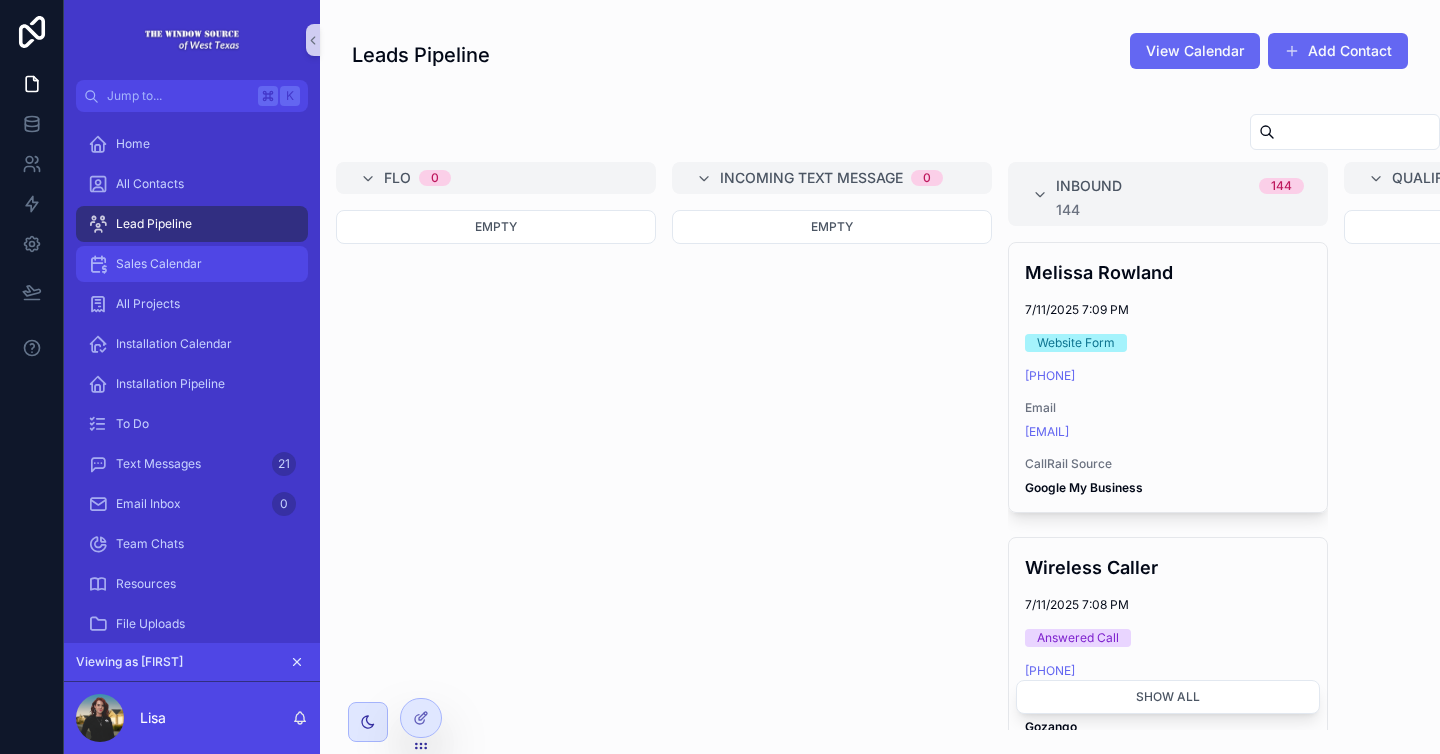 click on "Sales Calendar" at bounding box center (159, 264) 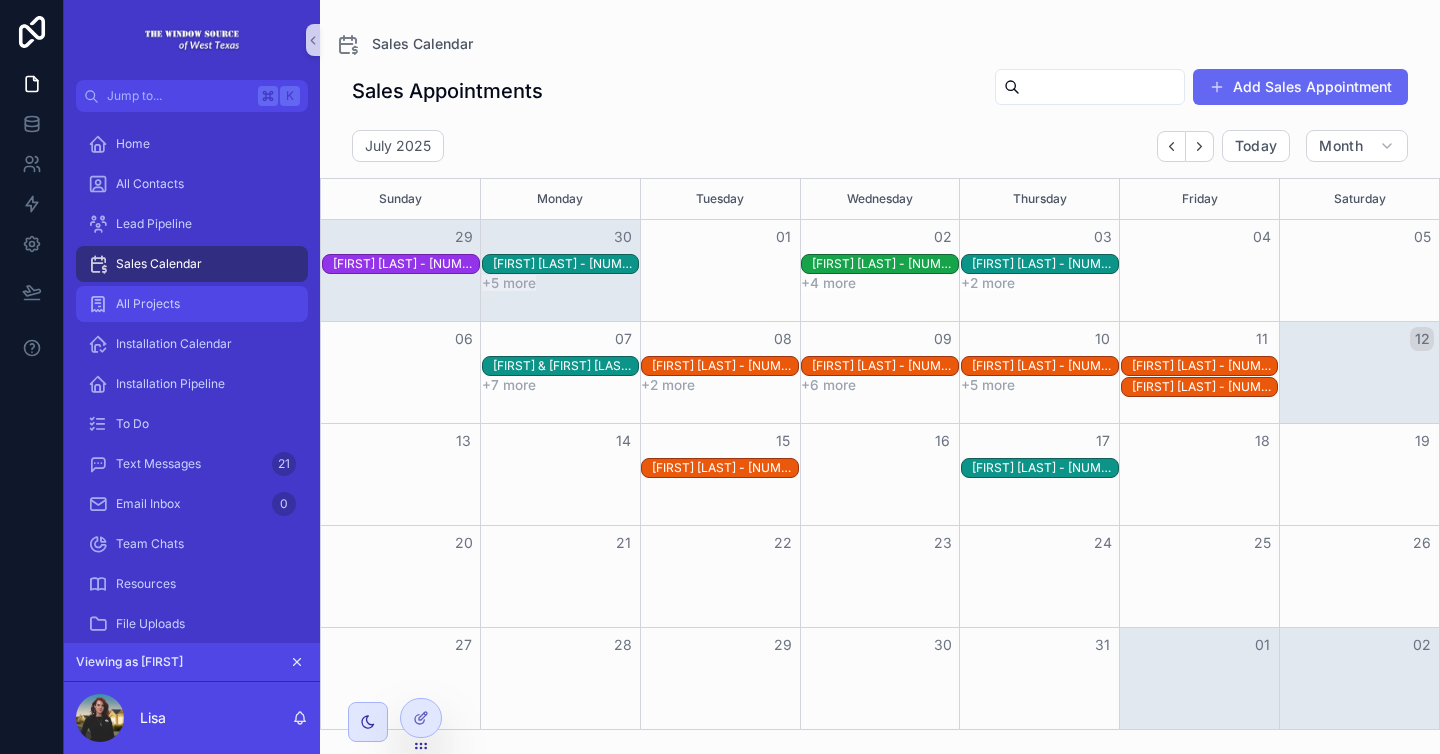 click on "All Projects" at bounding box center (192, 304) 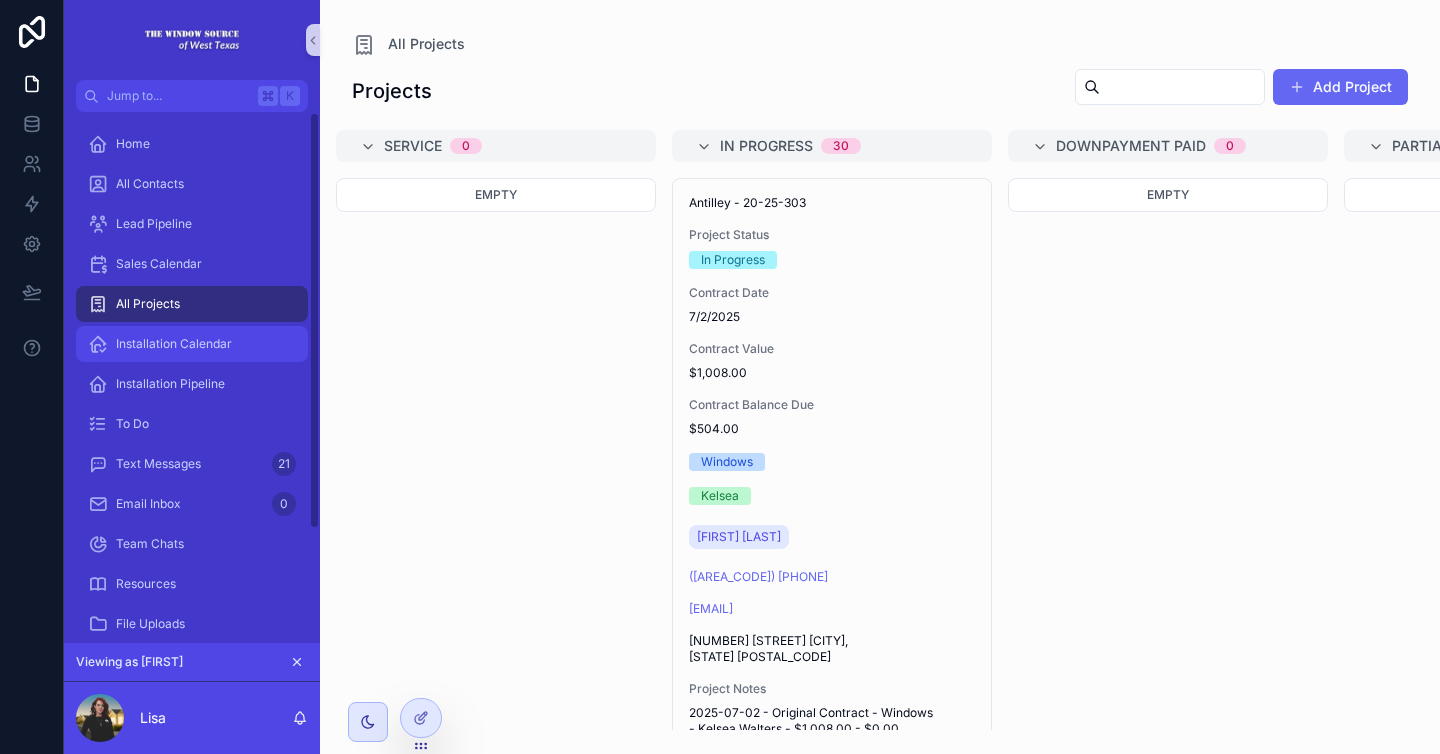 click on "Installation Calendar" at bounding box center (174, 344) 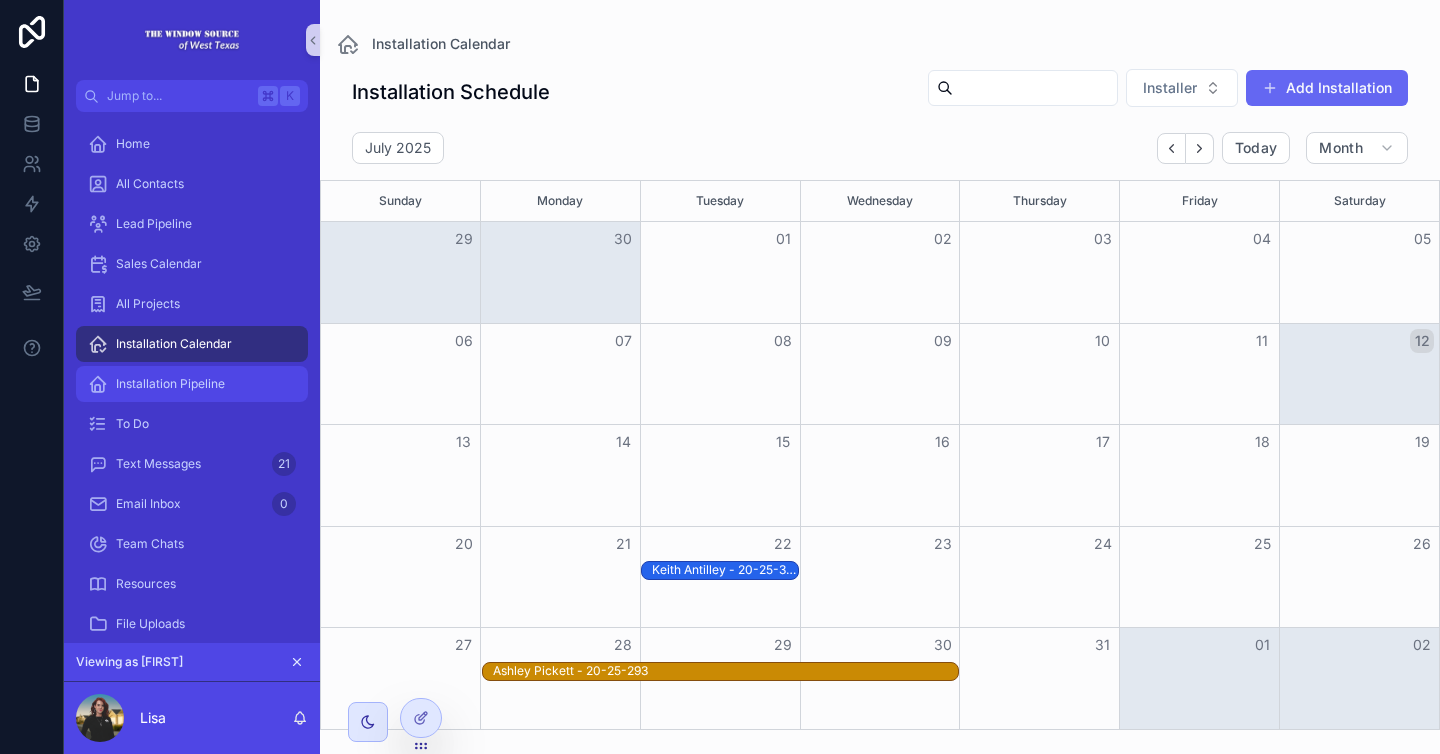 click on "Installation Pipeline" at bounding box center [192, 384] 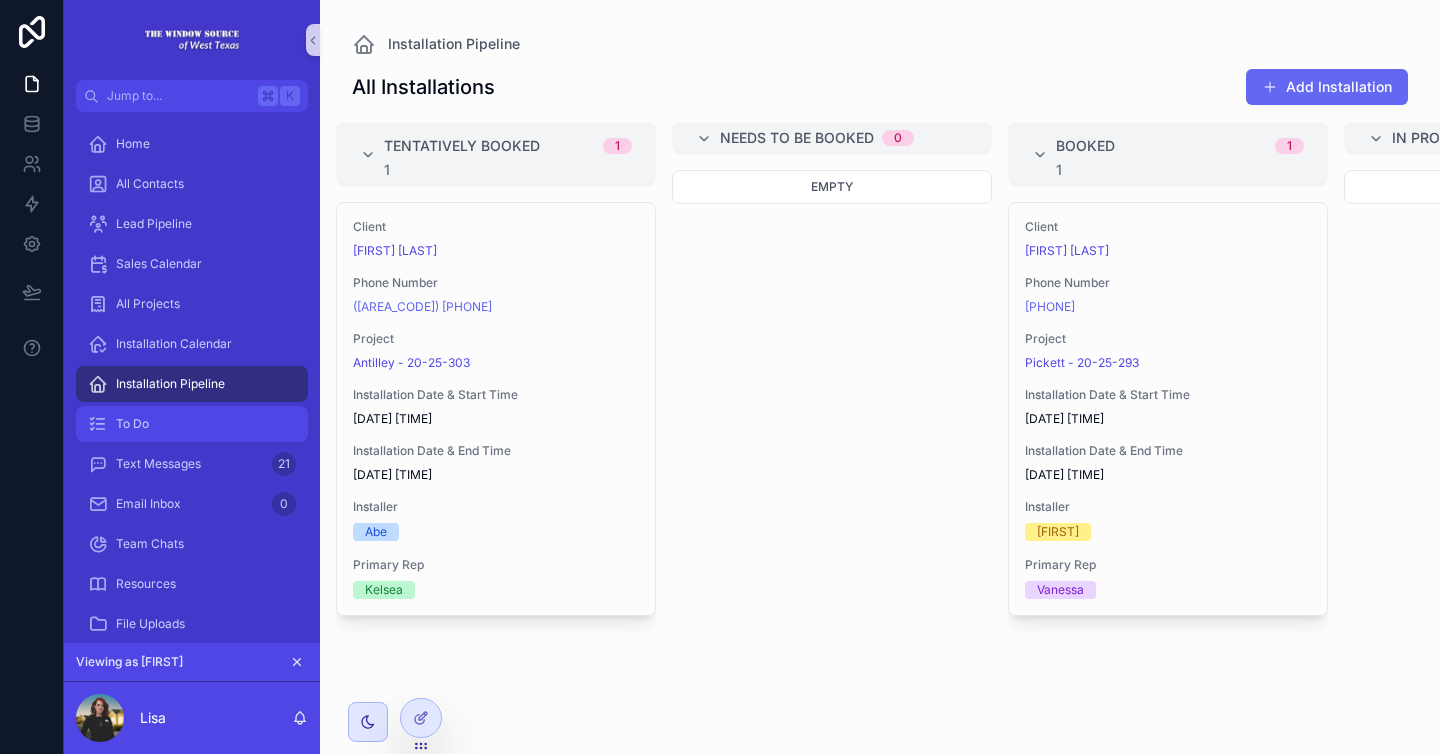 click on "To Do" at bounding box center [192, 424] 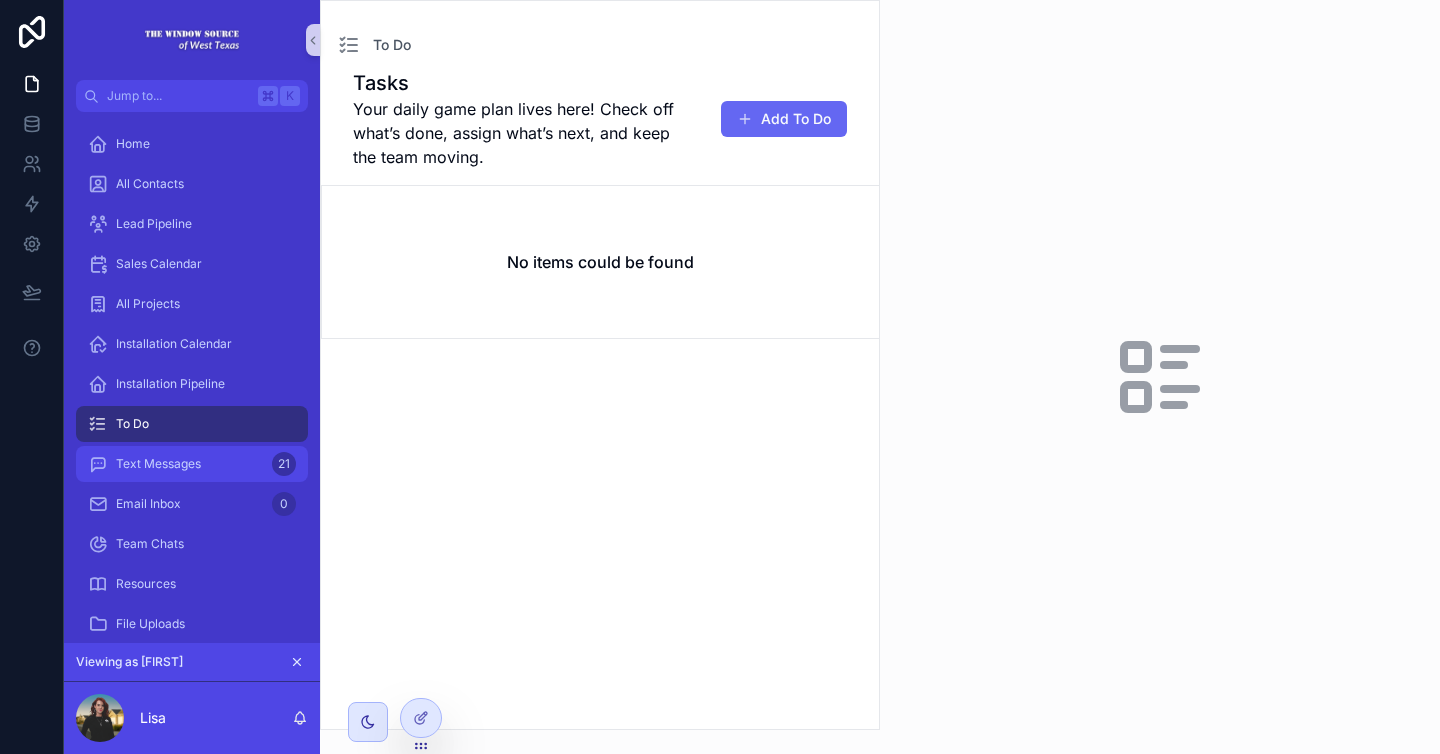 click on "Text Messages" at bounding box center (158, 464) 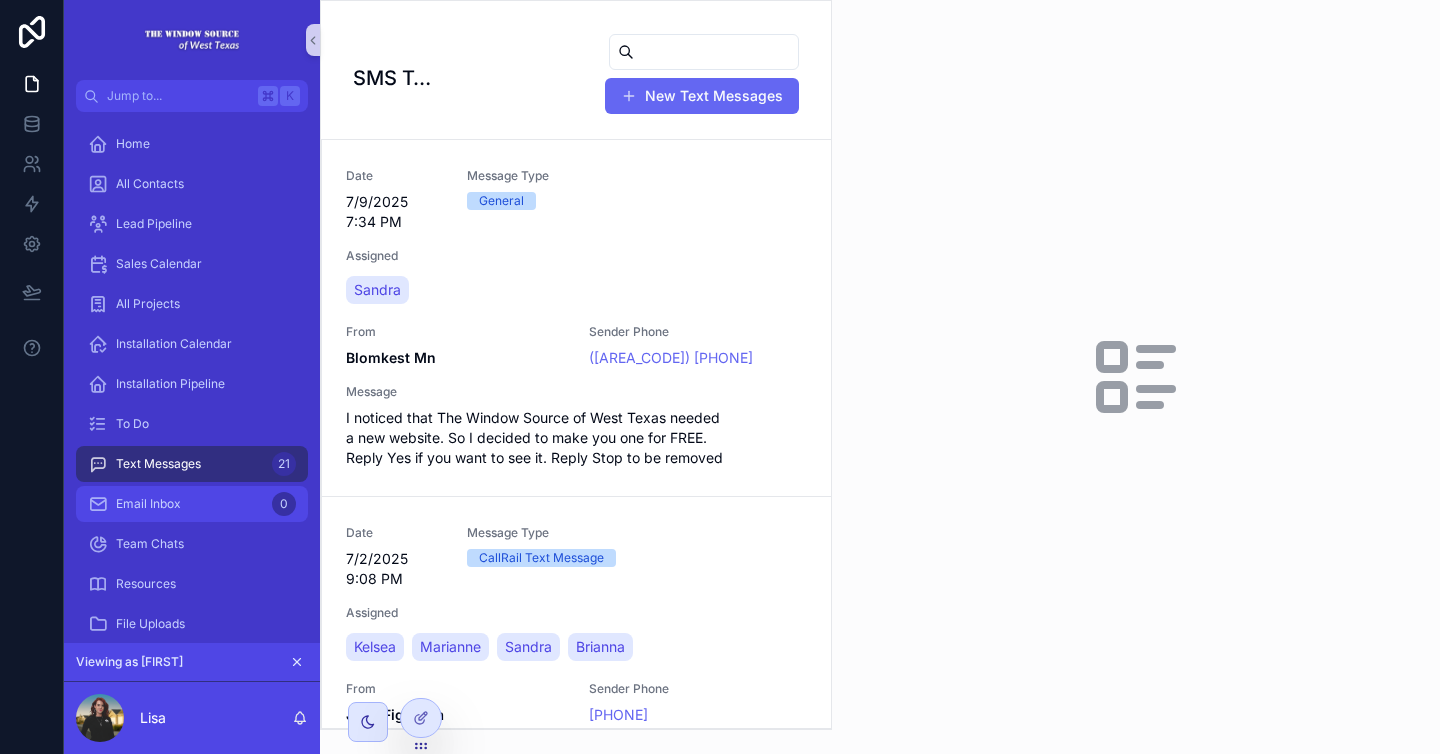 click on "Email Inbox 0" at bounding box center (192, 504) 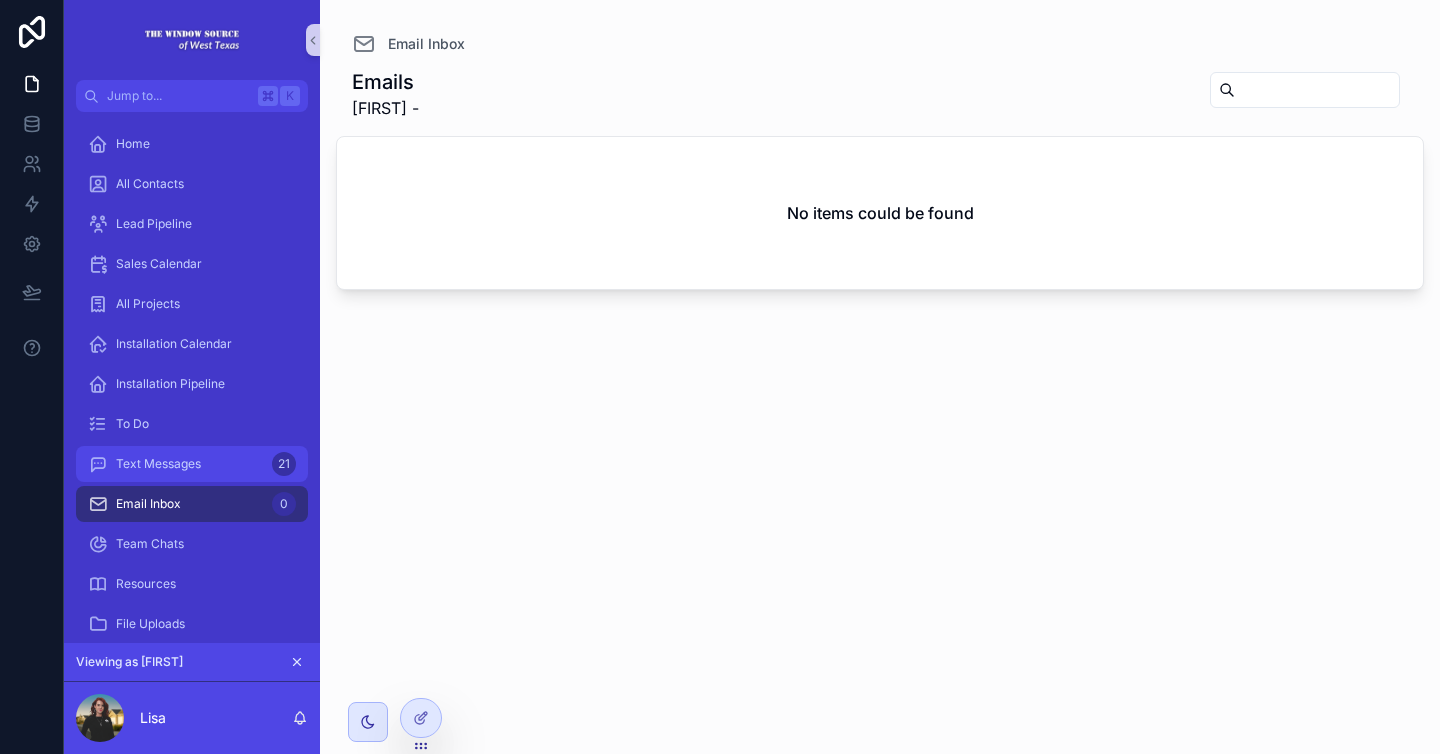 click on "Text Messages 21" at bounding box center [192, 464] 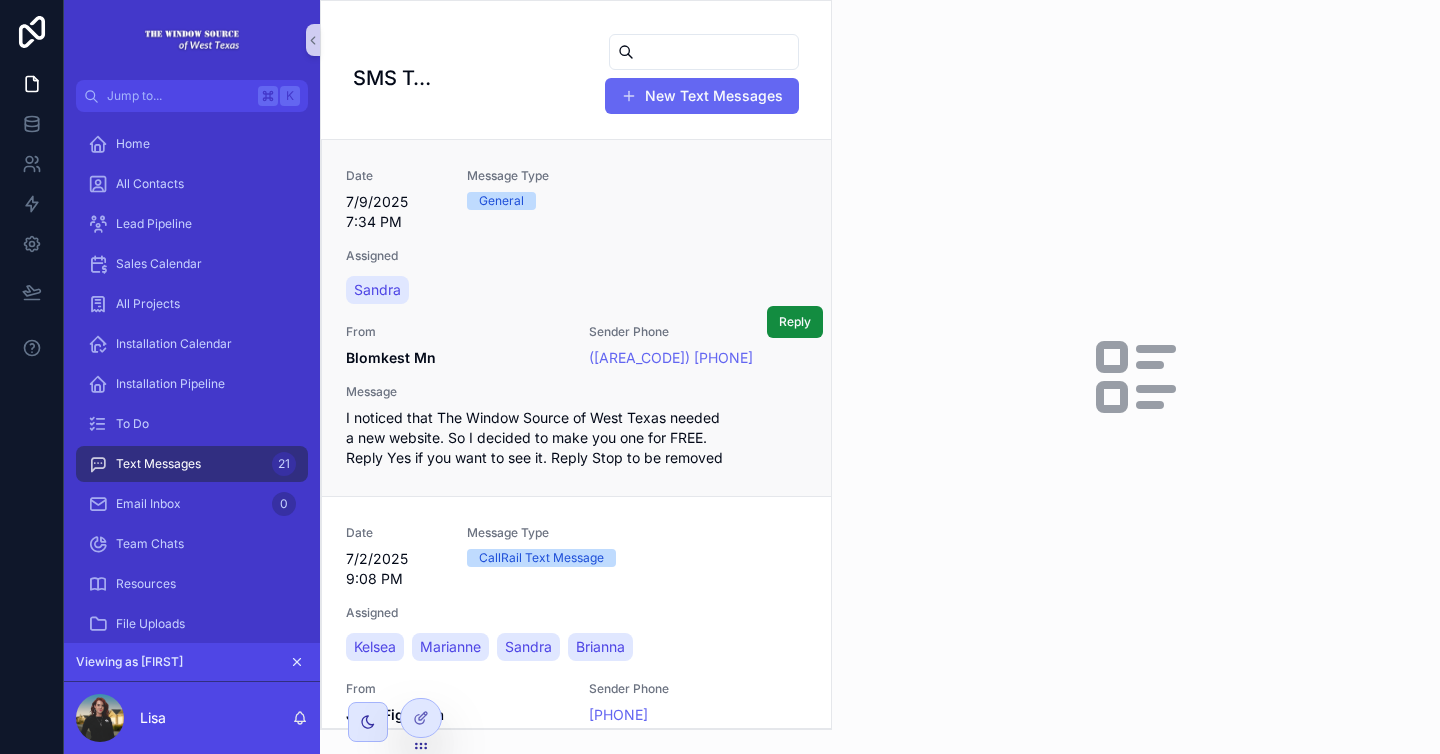 click on "Message I noticed that The Window Source of West Texas needed a new website. So I decided to make you one for FREE. Reply Yes if you want to see it. Reply Stop to be removed" at bounding box center (576, 426) 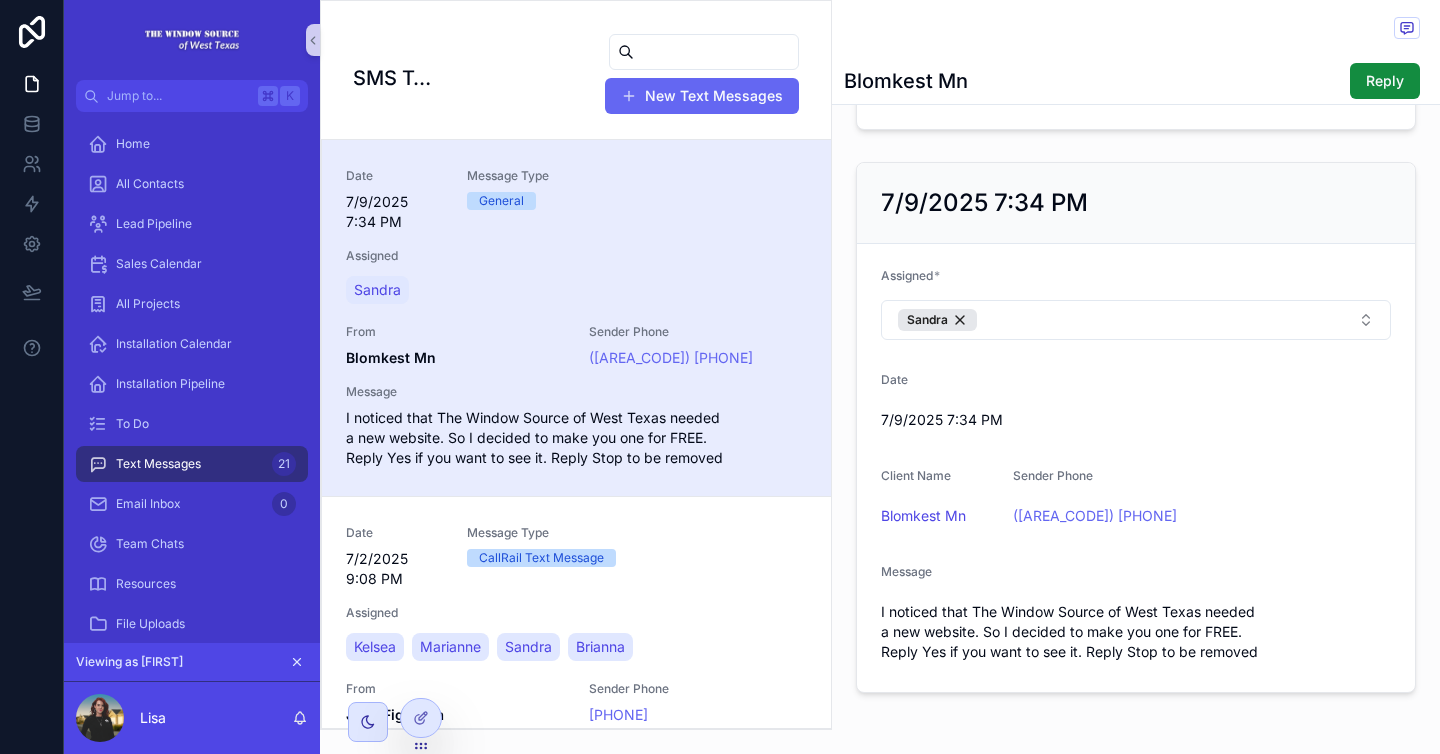 scroll, scrollTop: 227, scrollLeft: 0, axis: vertical 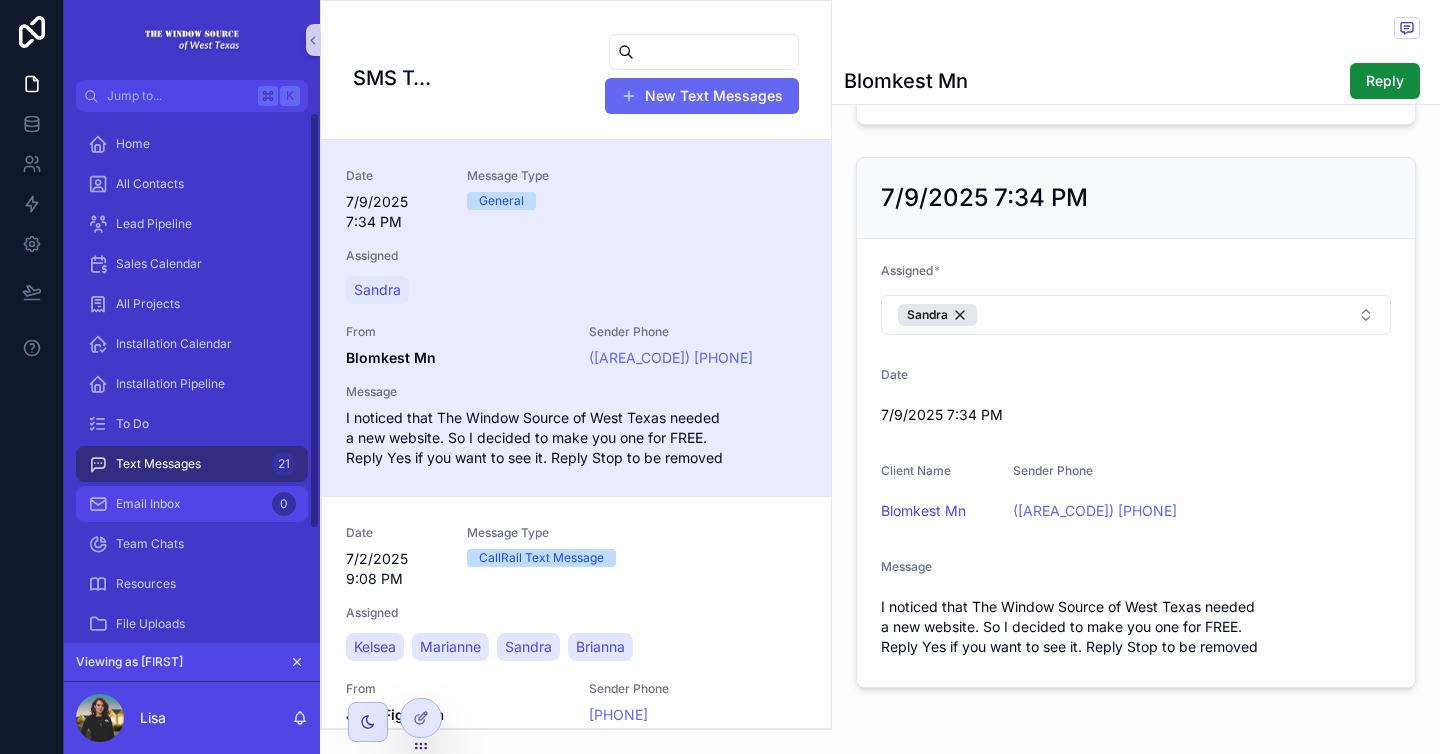 click on "Email Inbox 0" at bounding box center (192, 504) 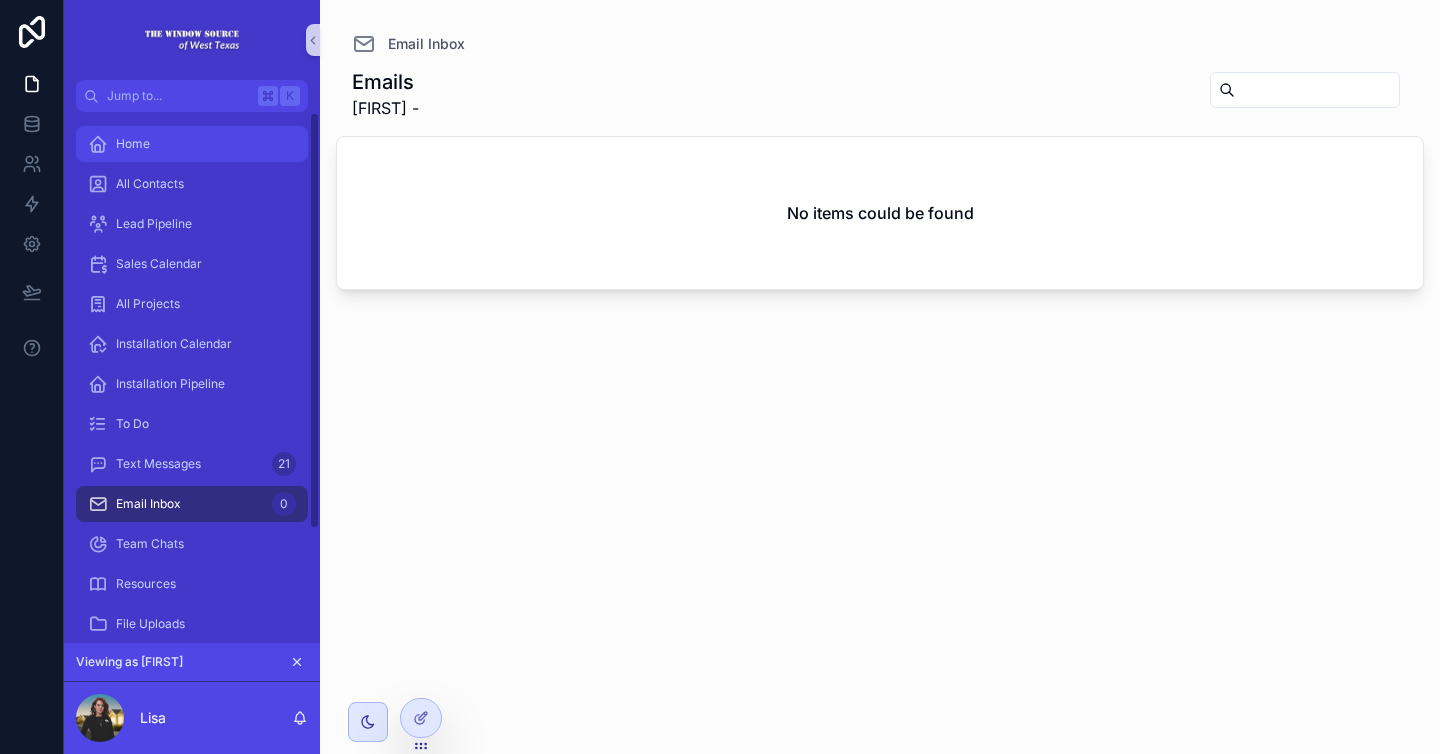 click on "Home" at bounding box center [192, 144] 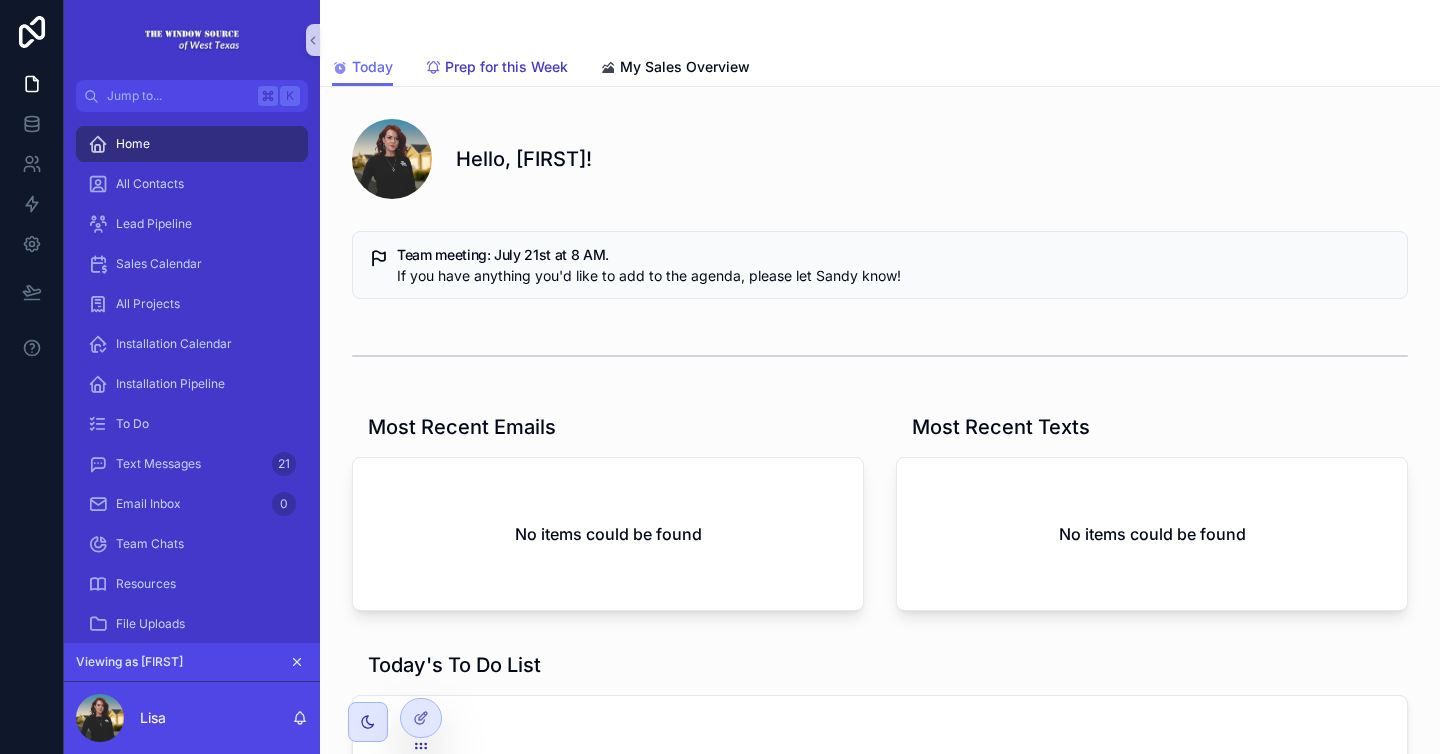 click on "Prep for this Week" at bounding box center [506, 67] 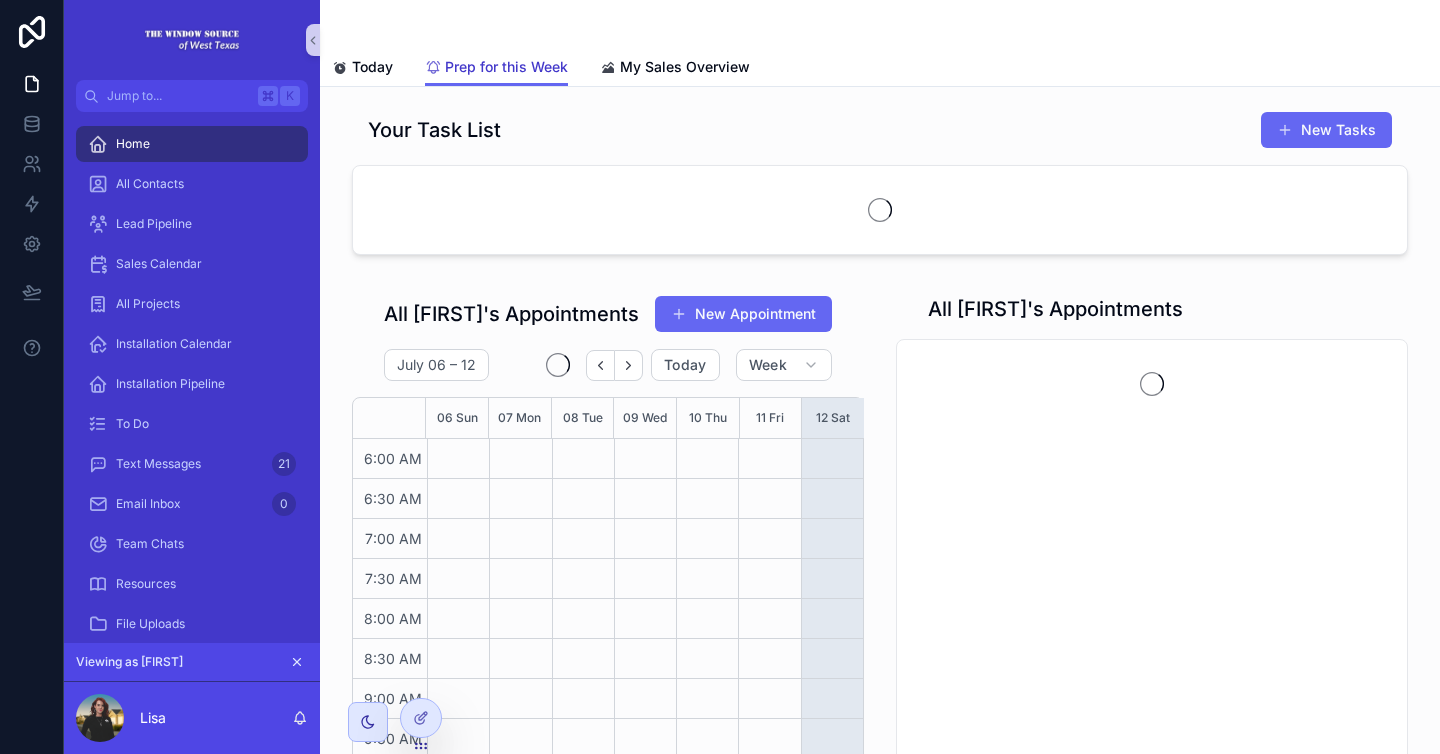 scroll, scrollTop: 480, scrollLeft: 0, axis: vertical 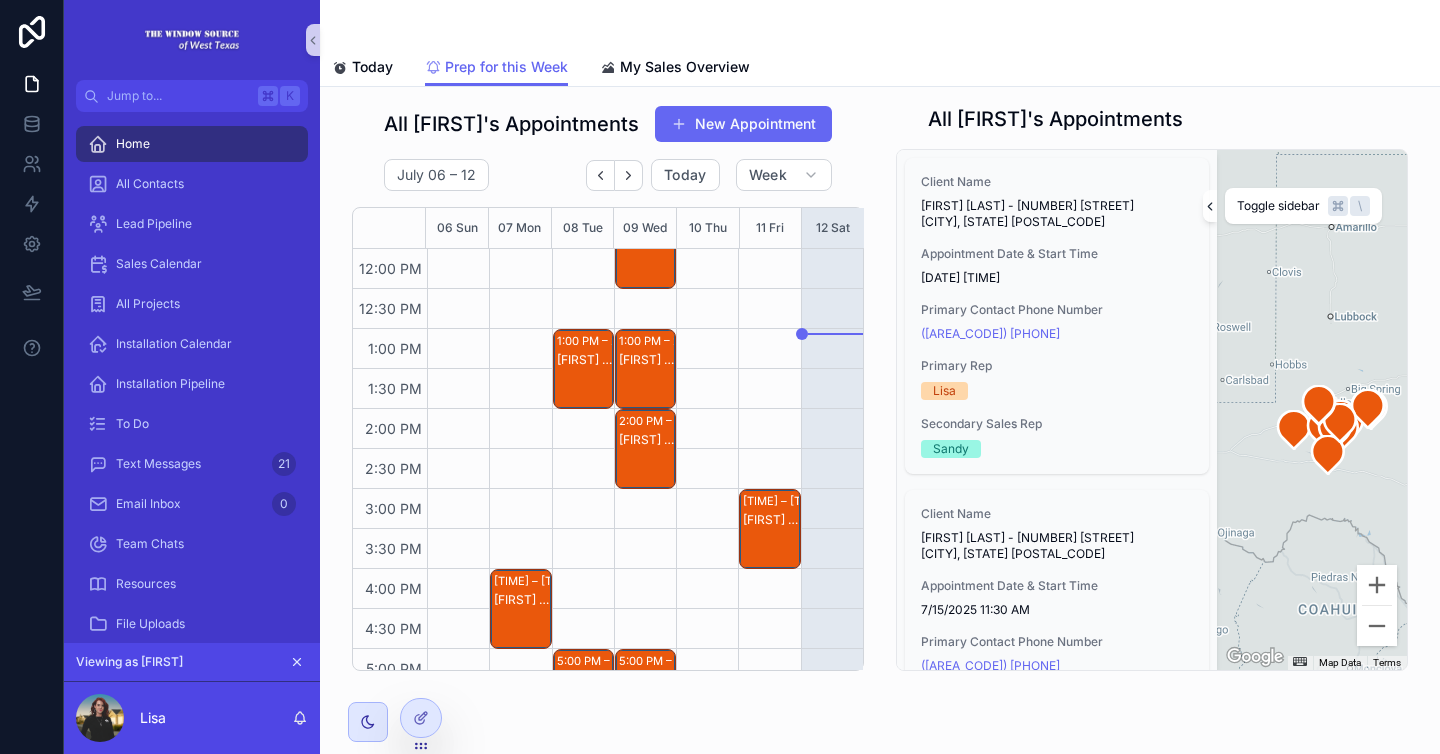 click 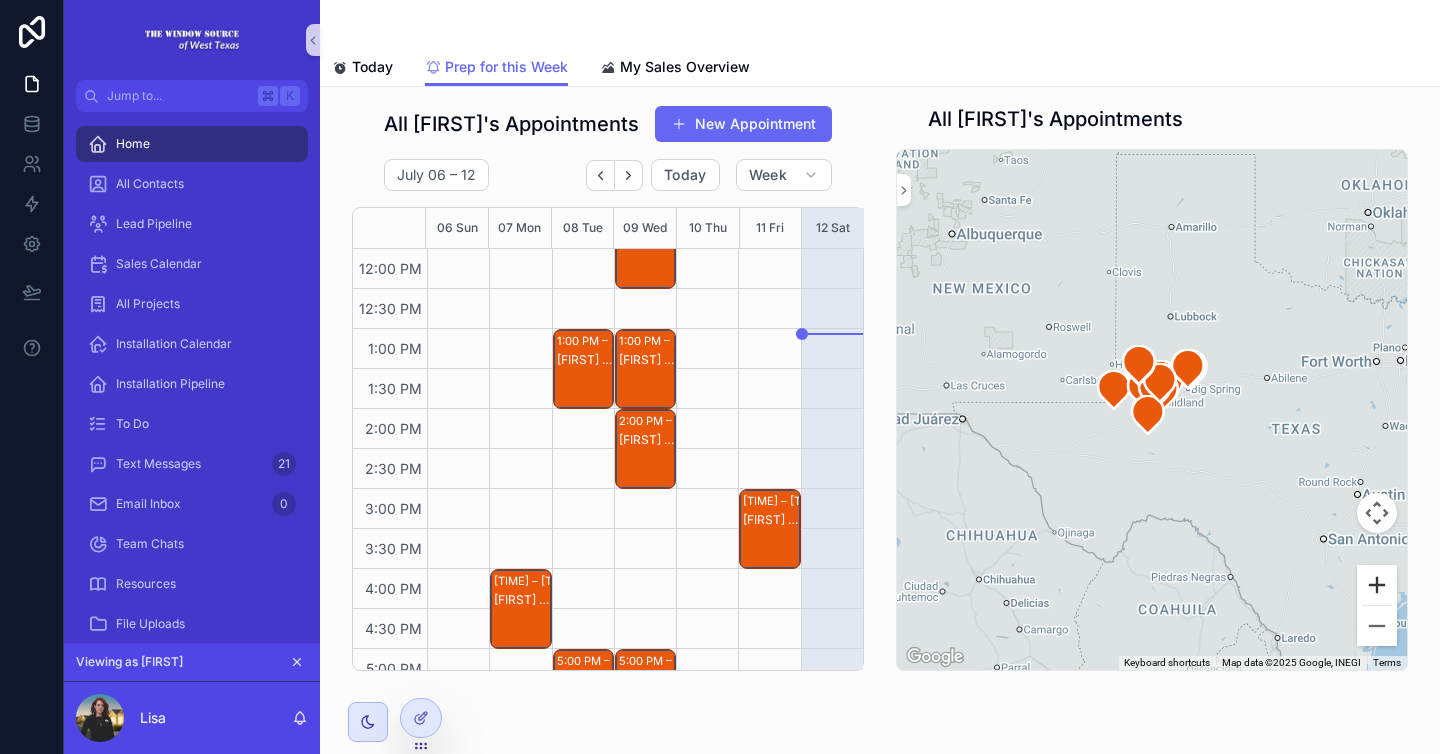 click at bounding box center [1377, 585] 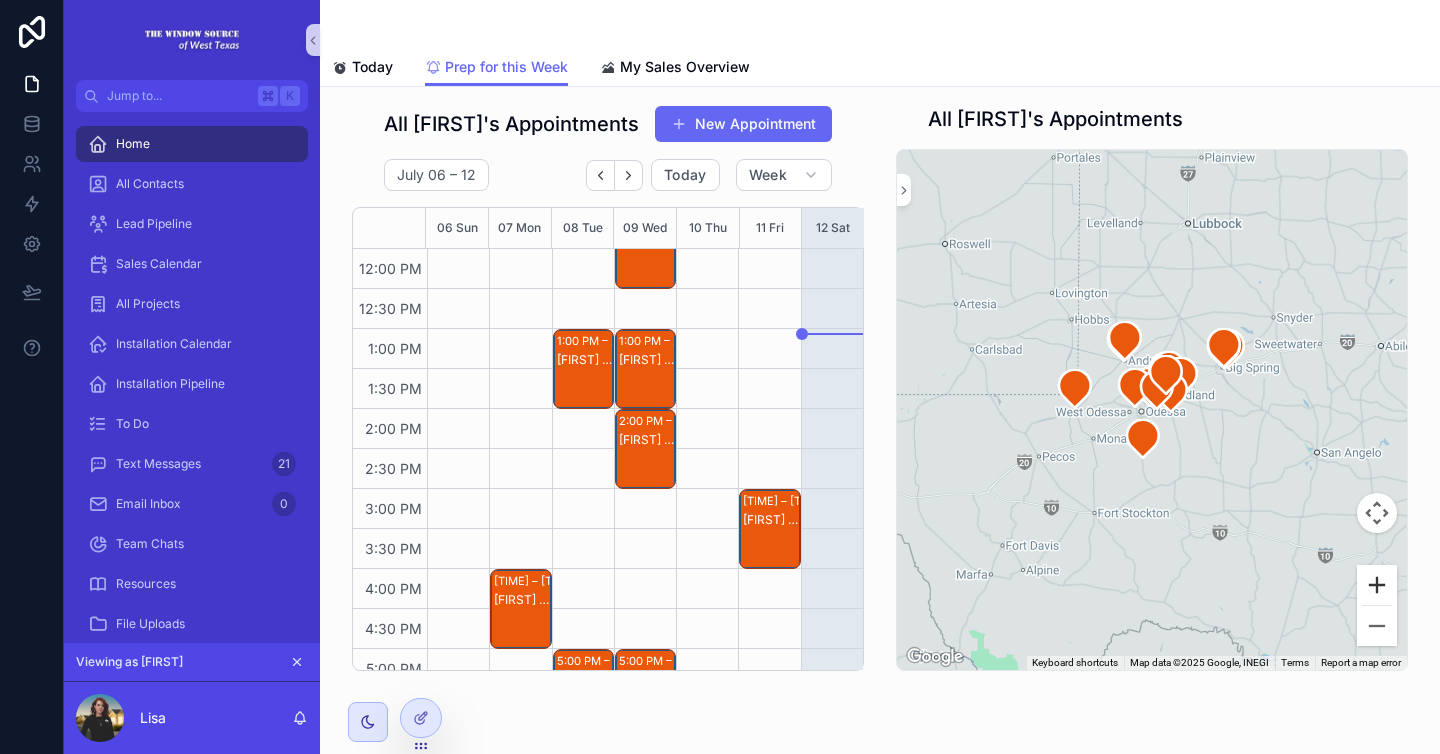 click at bounding box center (1377, 585) 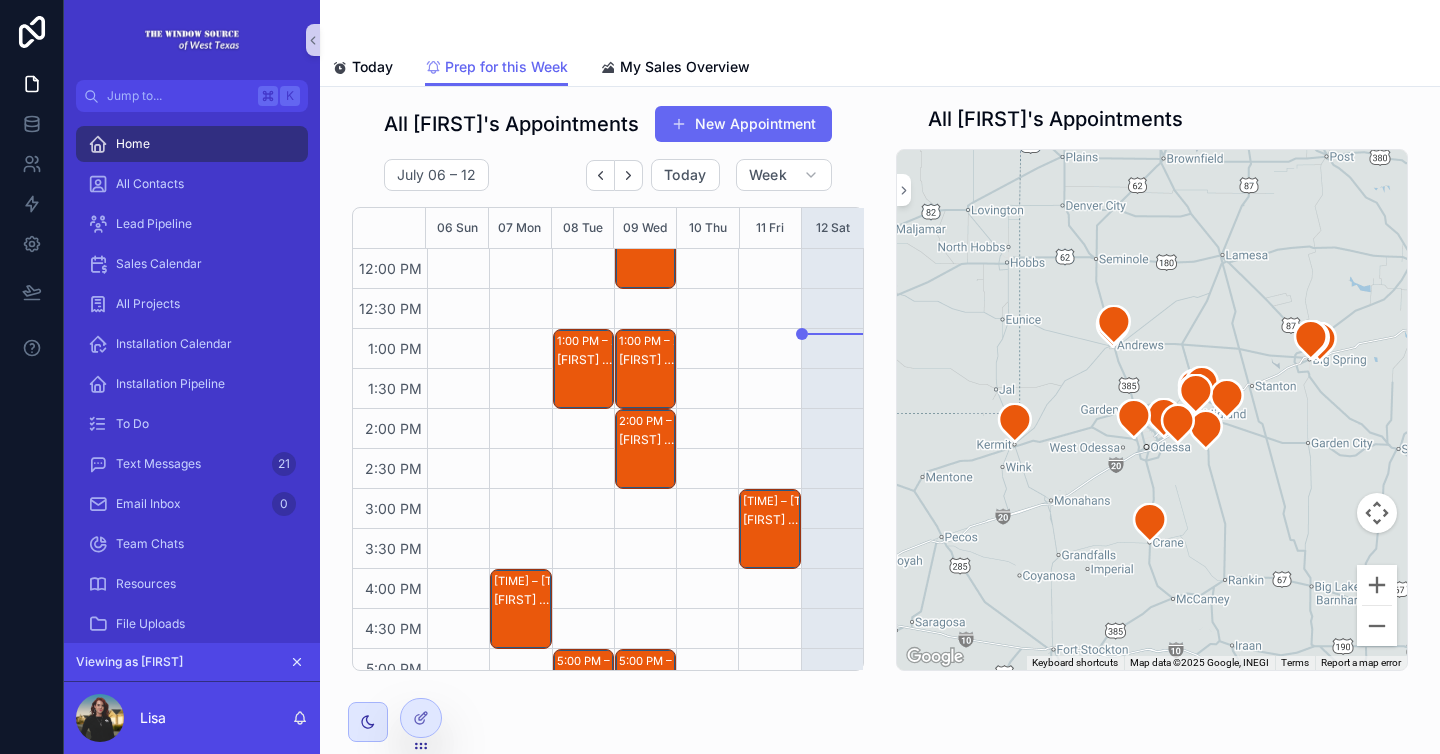 drag, startPoint x: 1298, startPoint y: 457, endPoint x: 1316, endPoint y: 498, distance: 44.777225 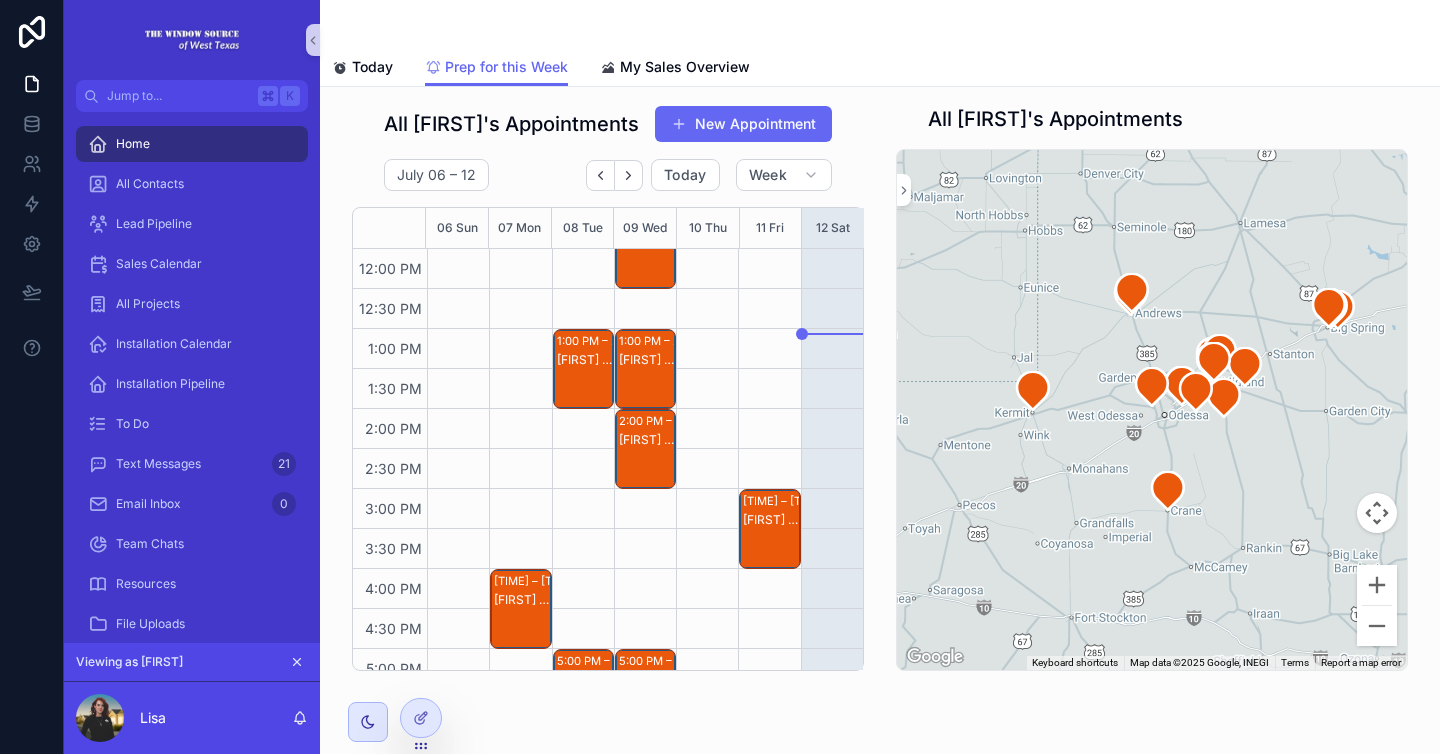 drag, startPoint x: 1038, startPoint y: 485, endPoint x: 1056, endPoint y: 449, distance: 40.24922 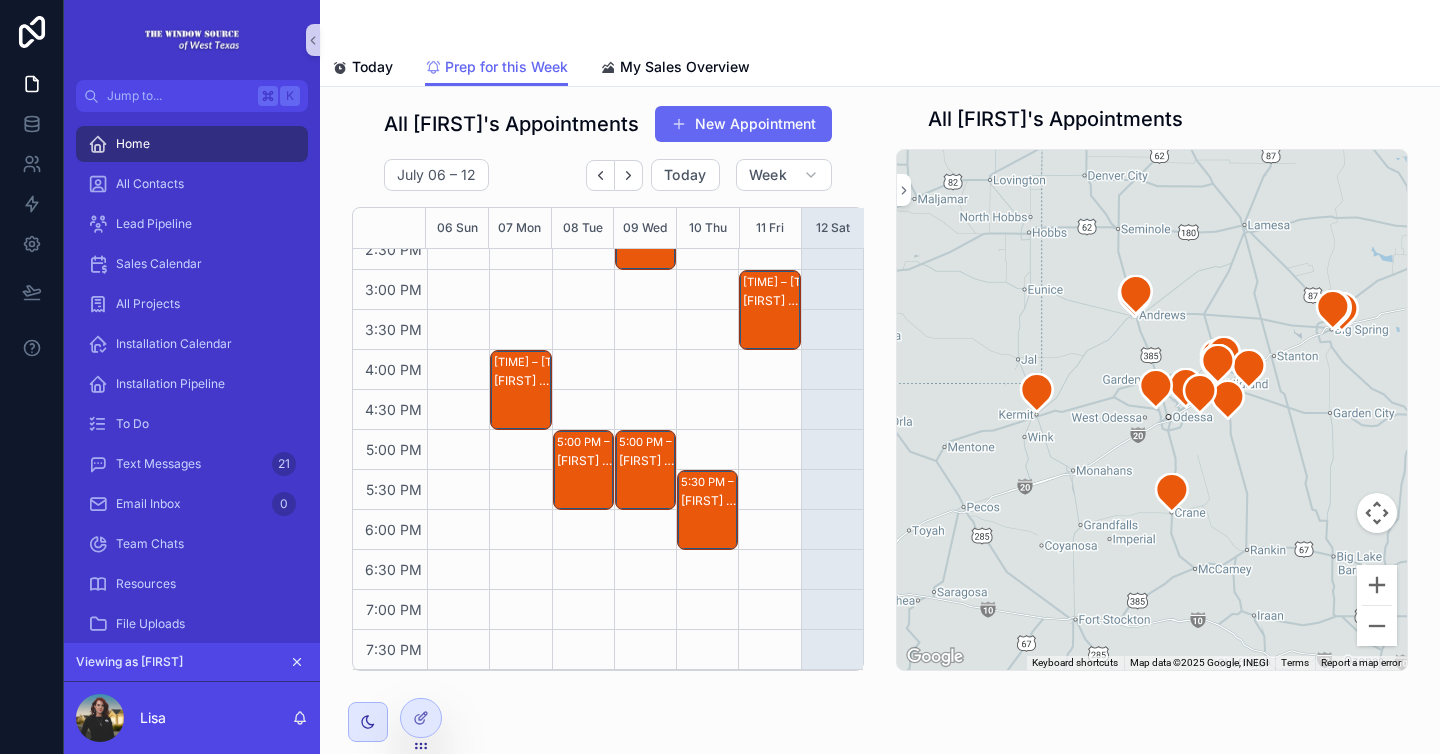scroll, scrollTop: 672, scrollLeft: 0, axis: vertical 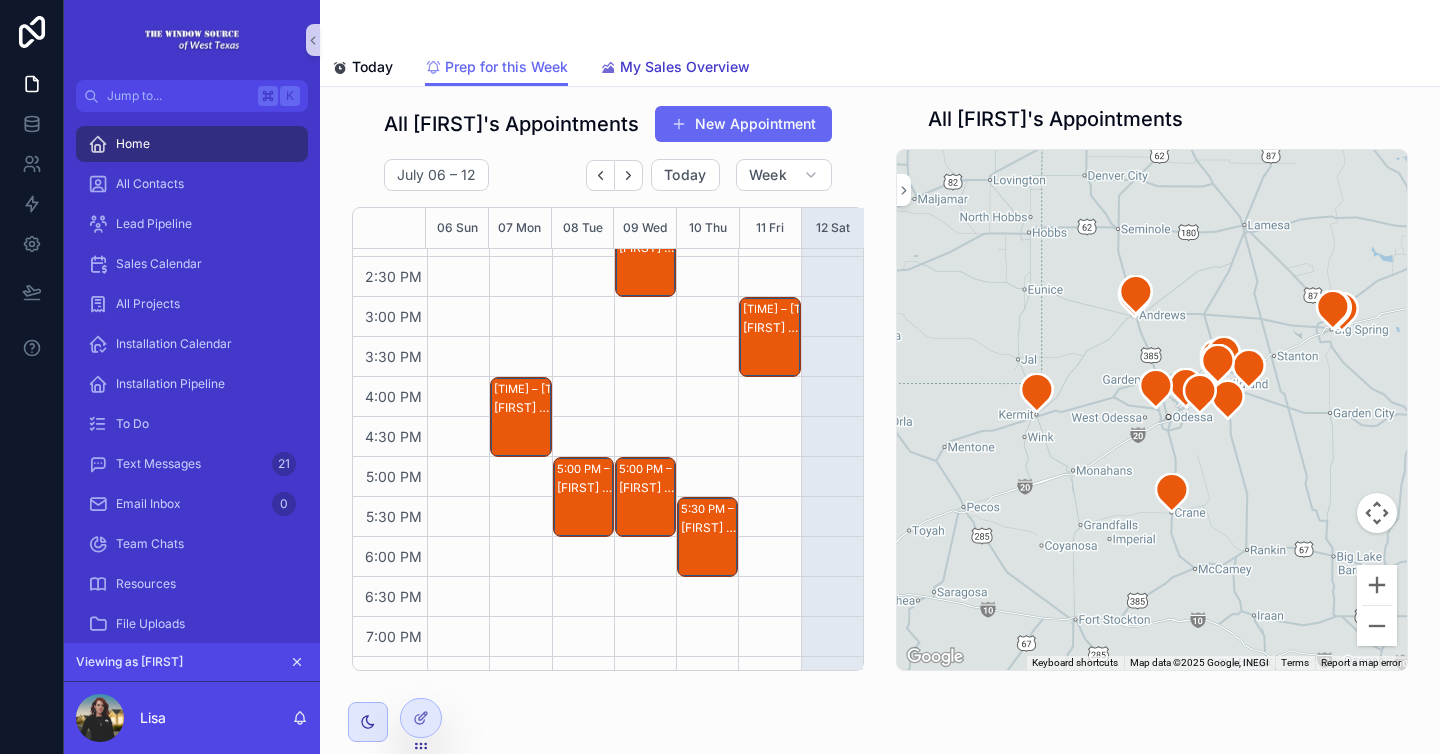 click on "My Sales Overview" at bounding box center (685, 67) 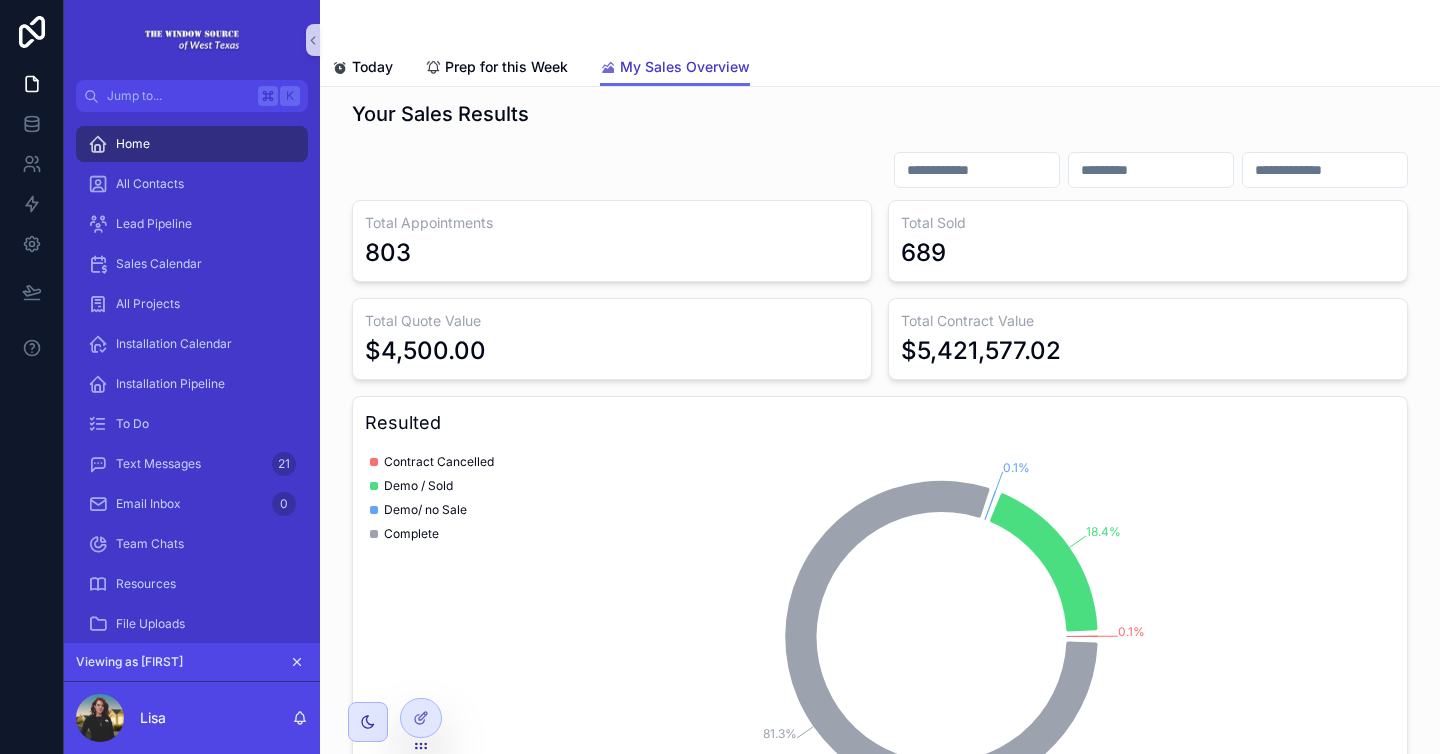 scroll, scrollTop: 0, scrollLeft: 0, axis: both 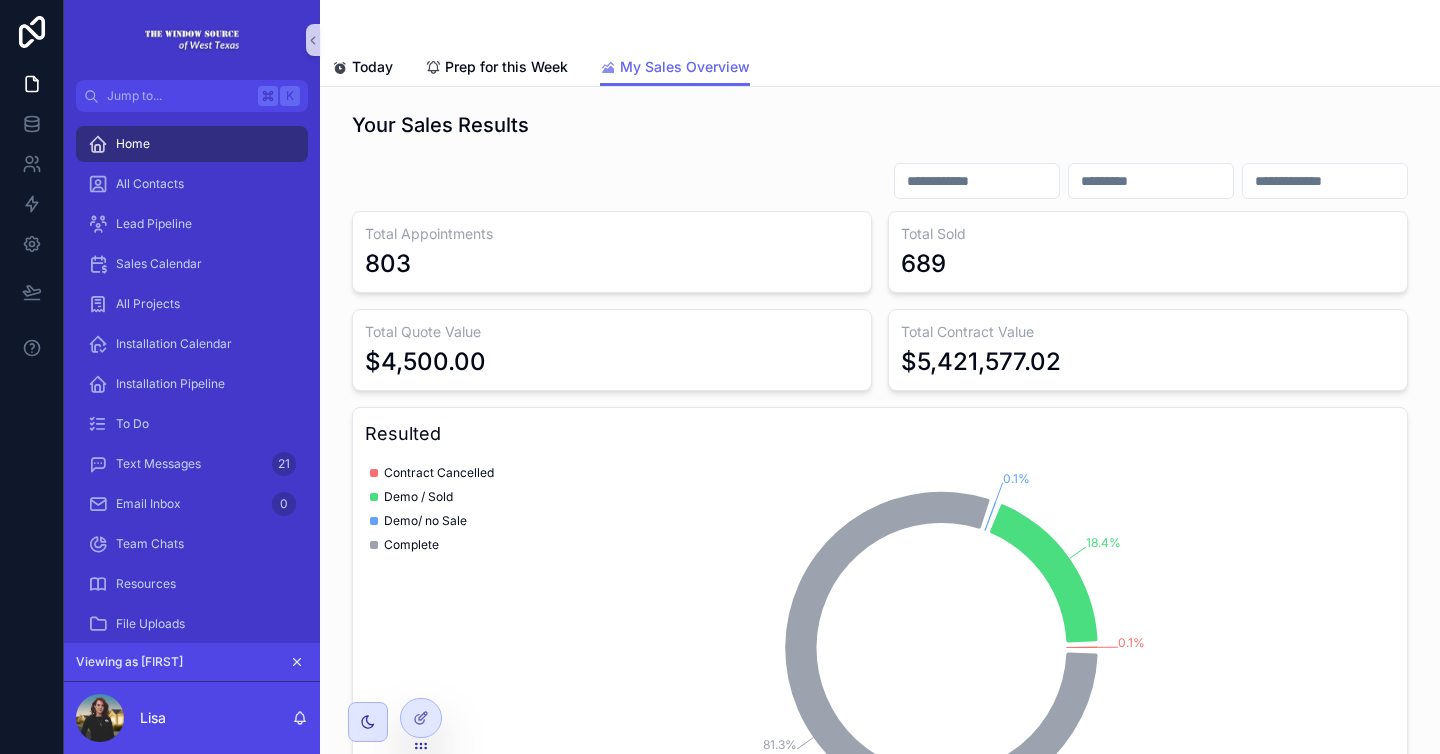 click at bounding box center (977, 181) 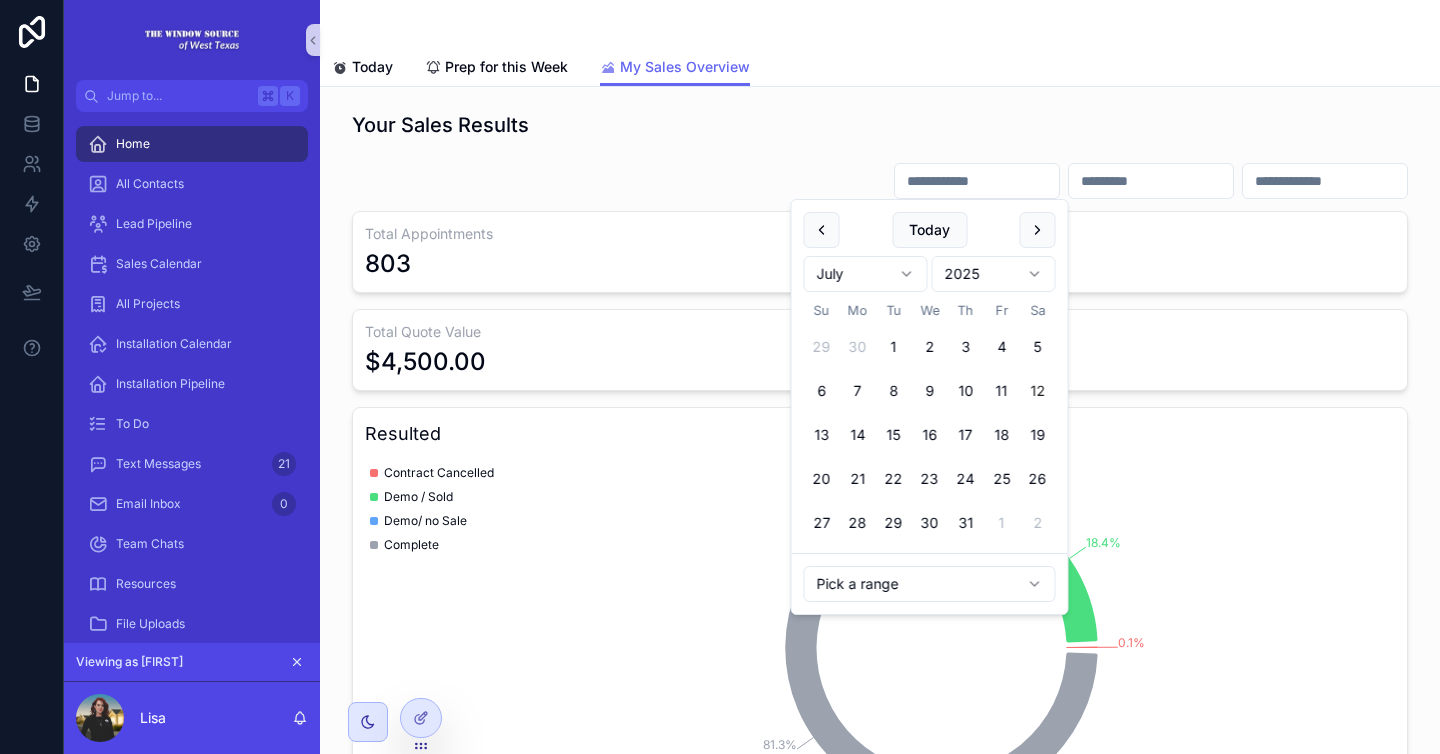 click on "Your Sales Results" at bounding box center (880, 125) 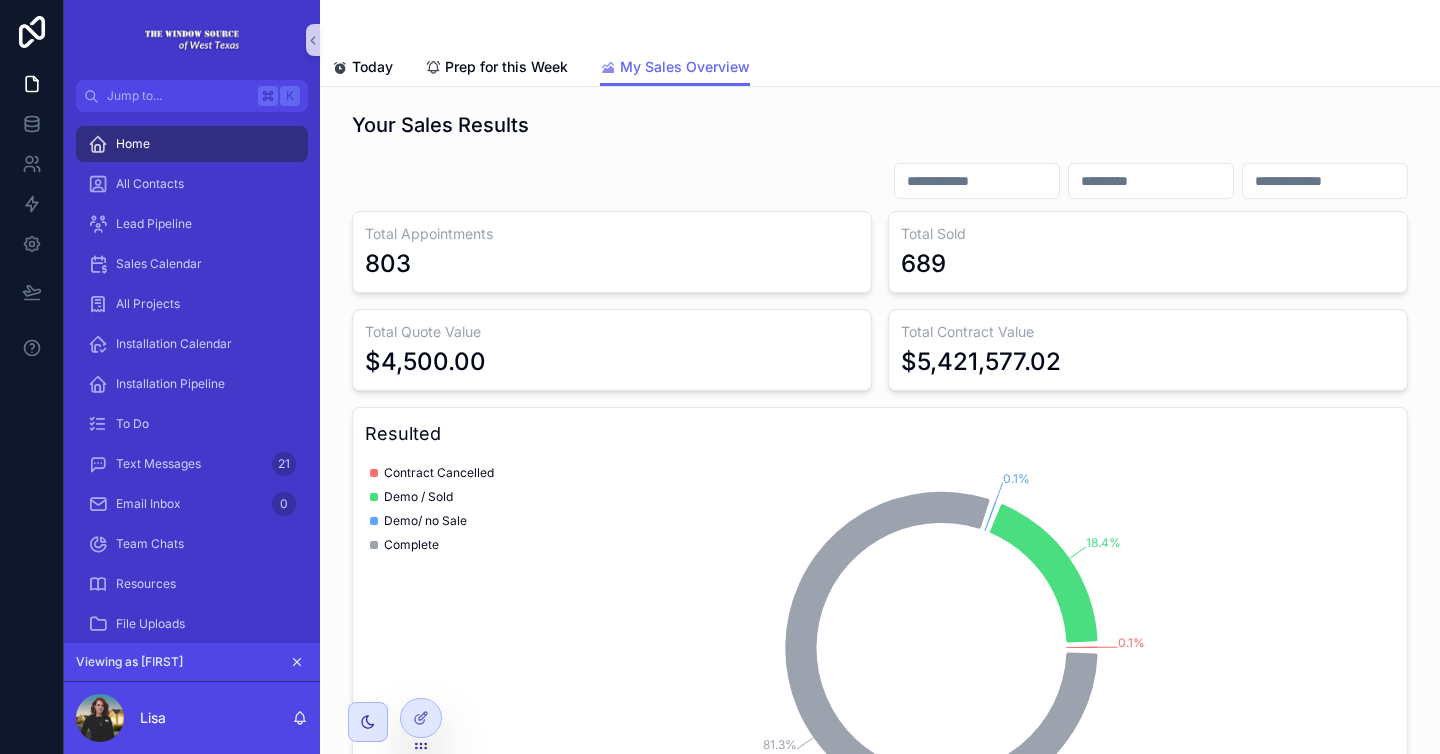 click at bounding box center [1151, 181] 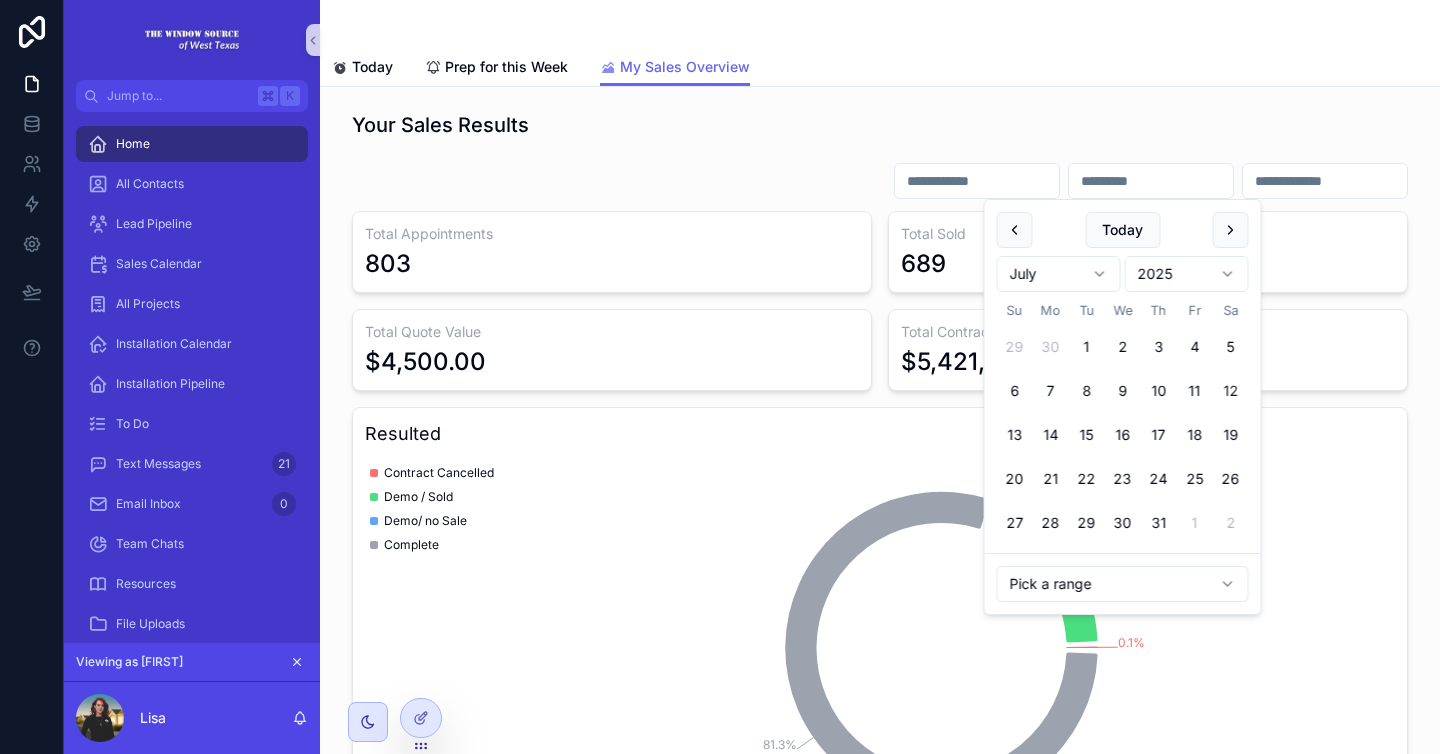 click on "Your Sales Results" at bounding box center [880, 125] 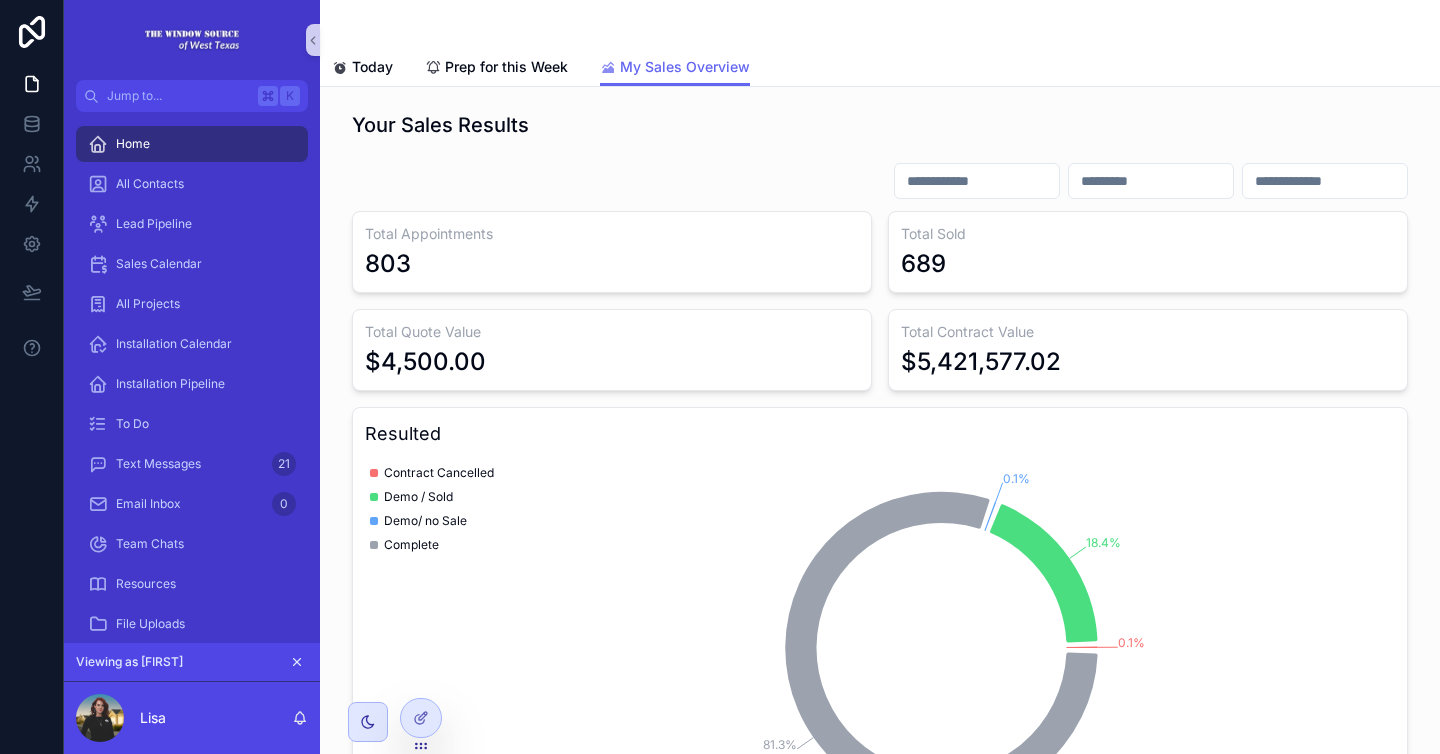 click at bounding box center [1325, 181] 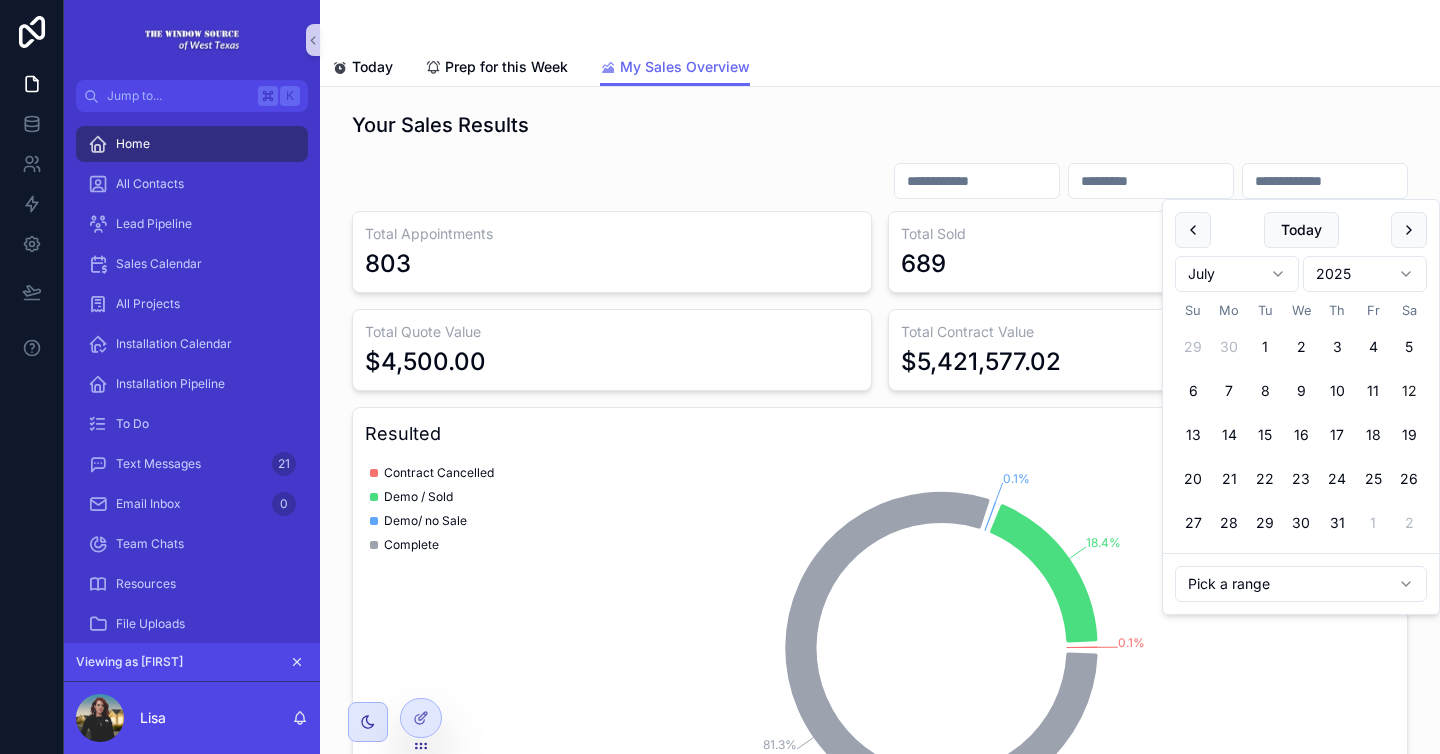 click on "Your Sales Results" at bounding box center (880, 129) 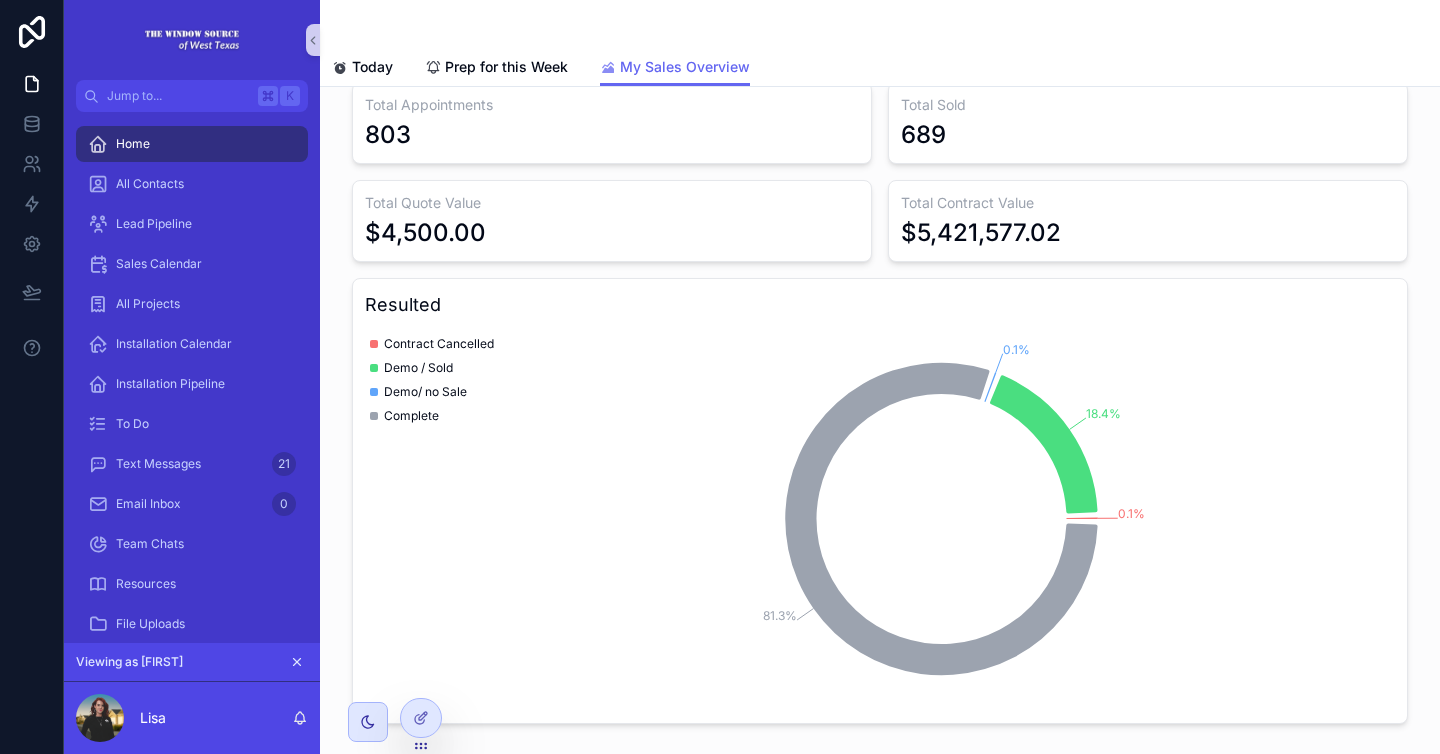 scroll, scrollTop: 0, scrollLeft: 0, axis: both 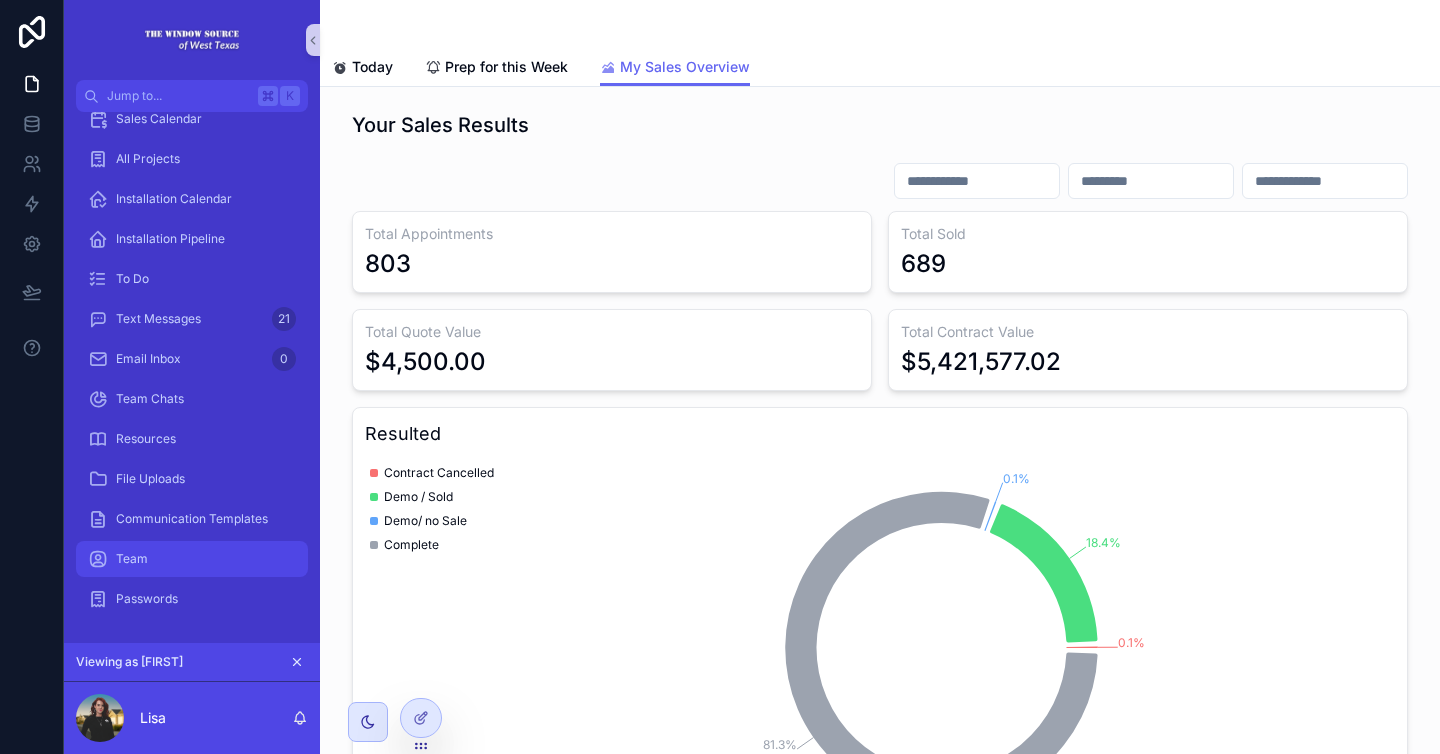 click on "Team" at bounding box center [192, 559] 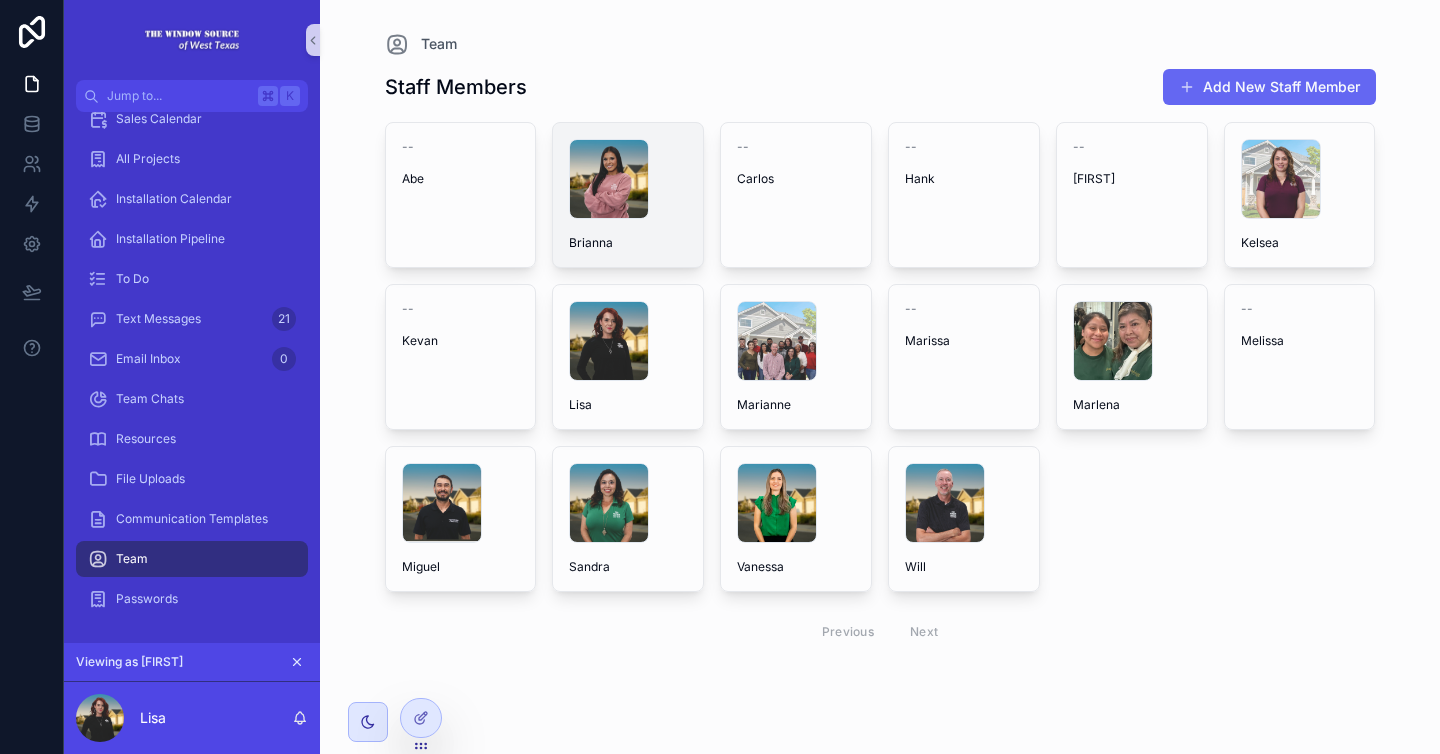 click on "2 .png" at bounding box center [628, 179] 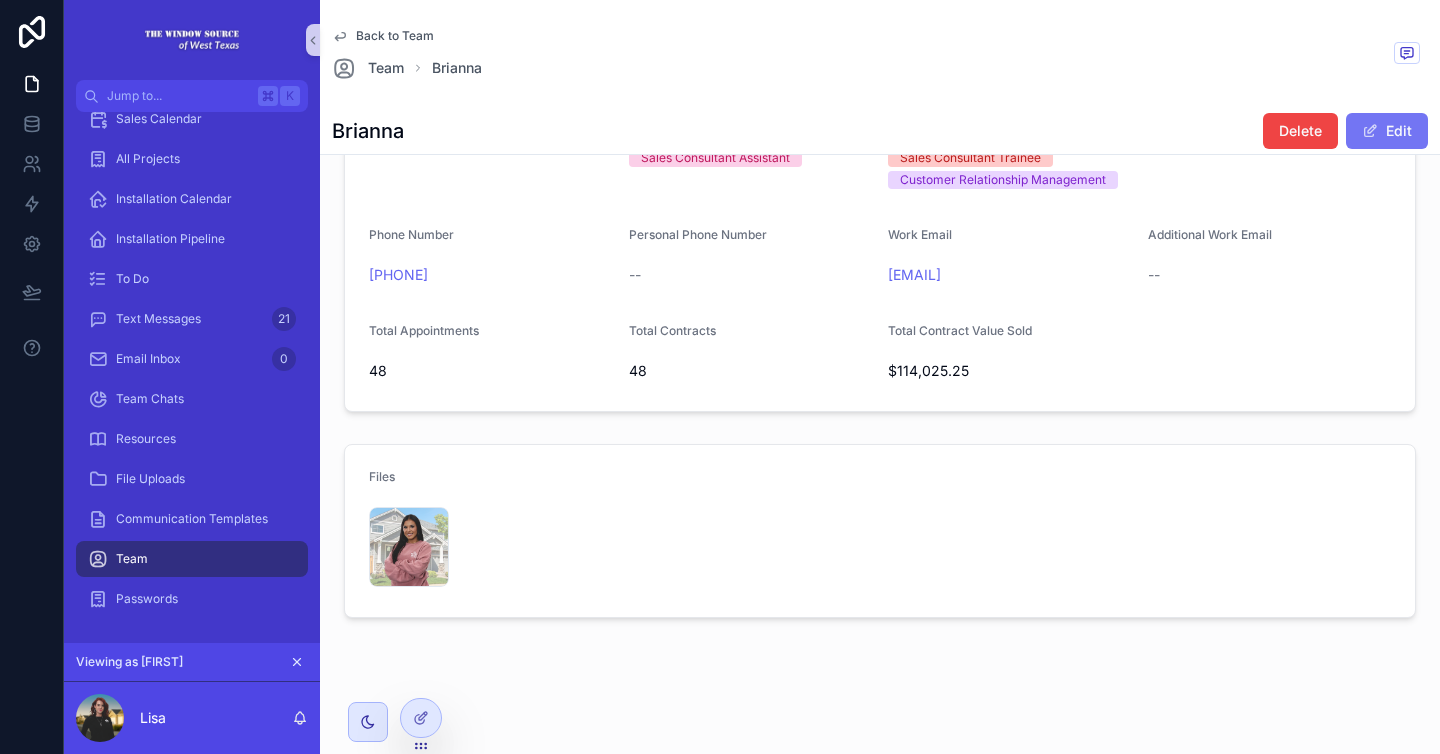 click on "Edit" at bounding box center [1387, 131] 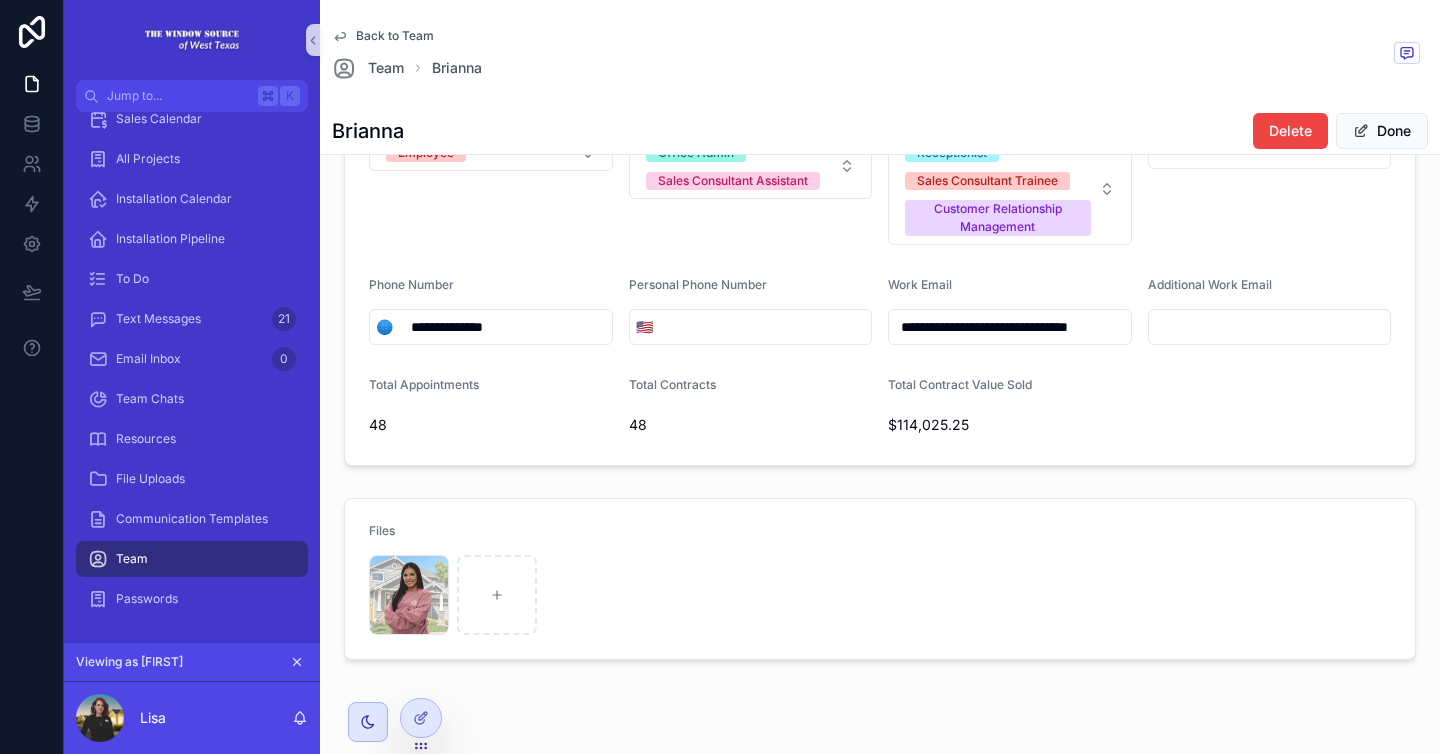 scroll, scrollTop: 1211, scrollLeft: 0, axis: vertical 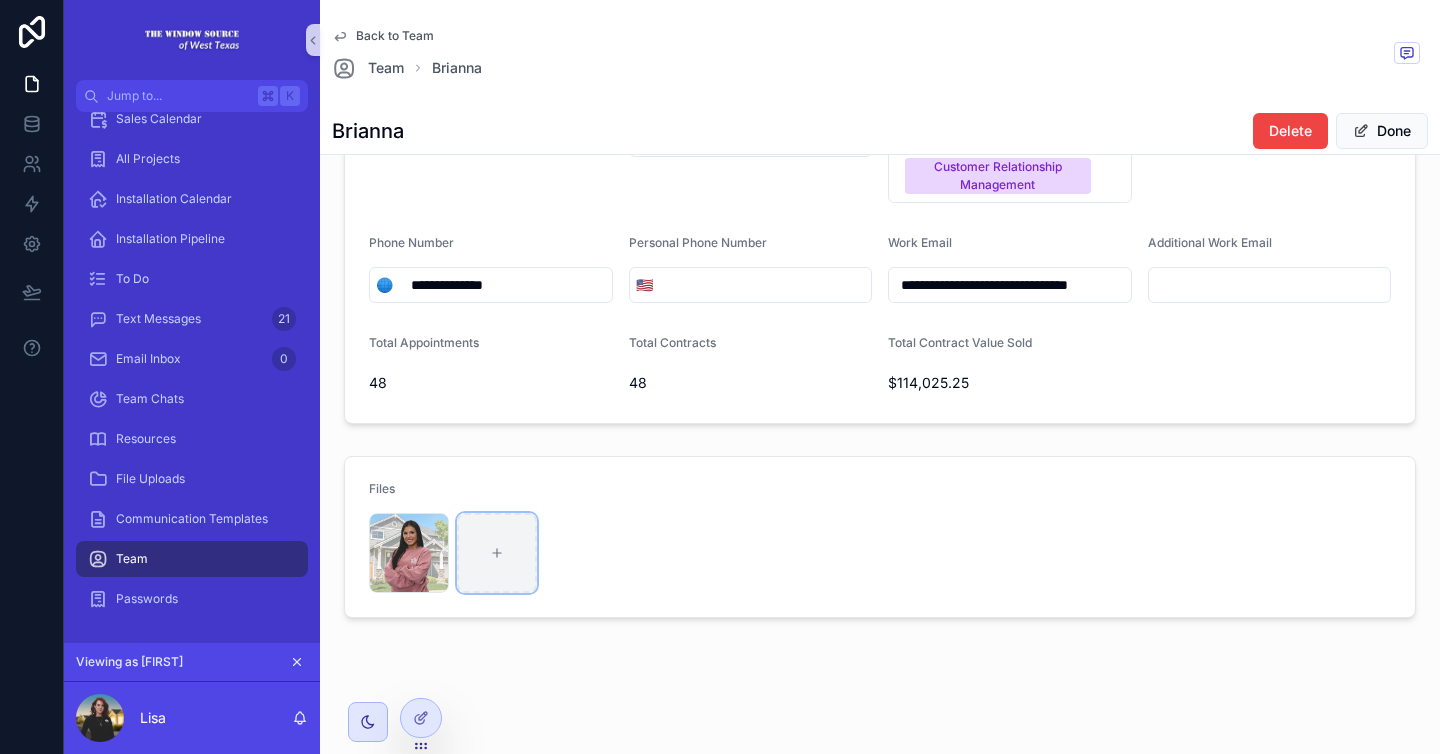 click at bounding box center (497, 553) 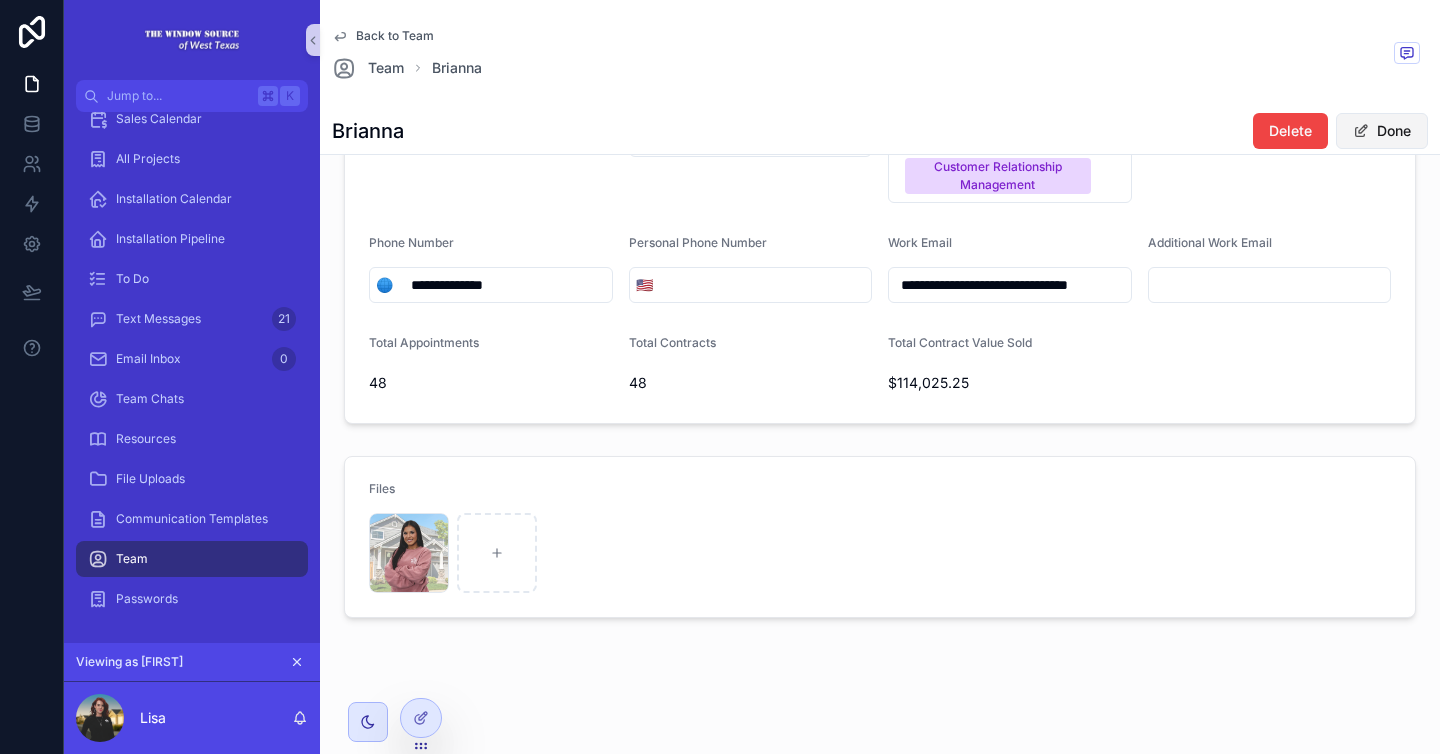 click on "Done" at bounding box center [1382, 131] 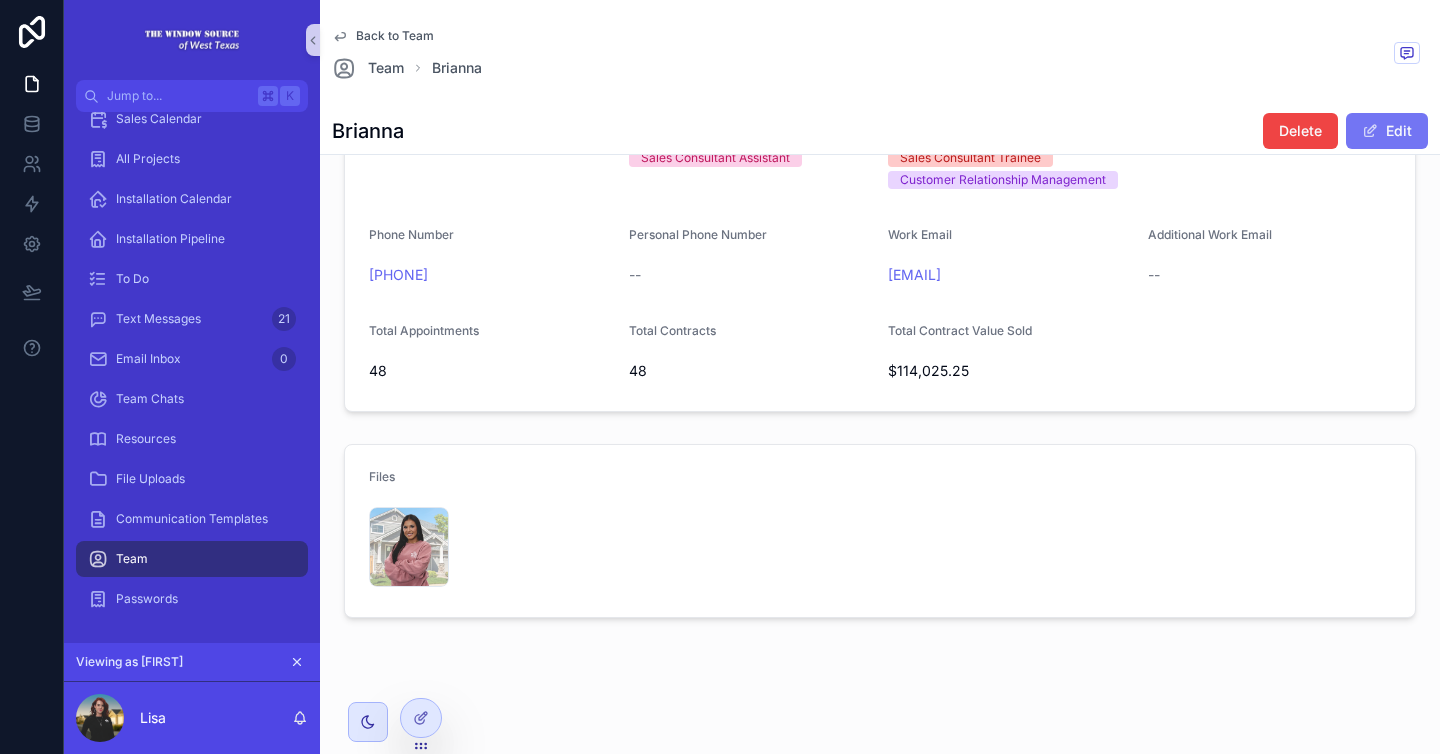 scroll, scrollTop: 739, scrollLeft: 0, axis: vertical 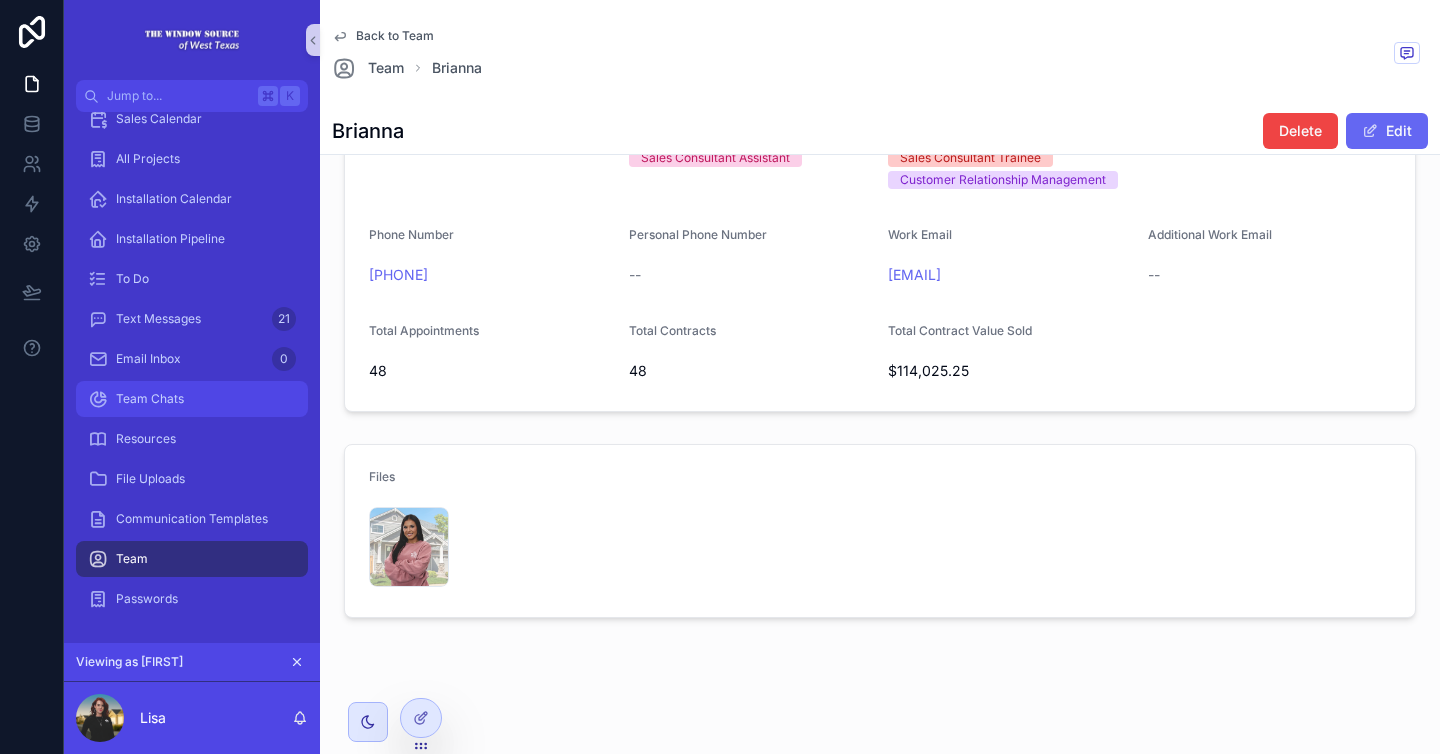 click on "Team Chats" at bounding box center [192, 399] 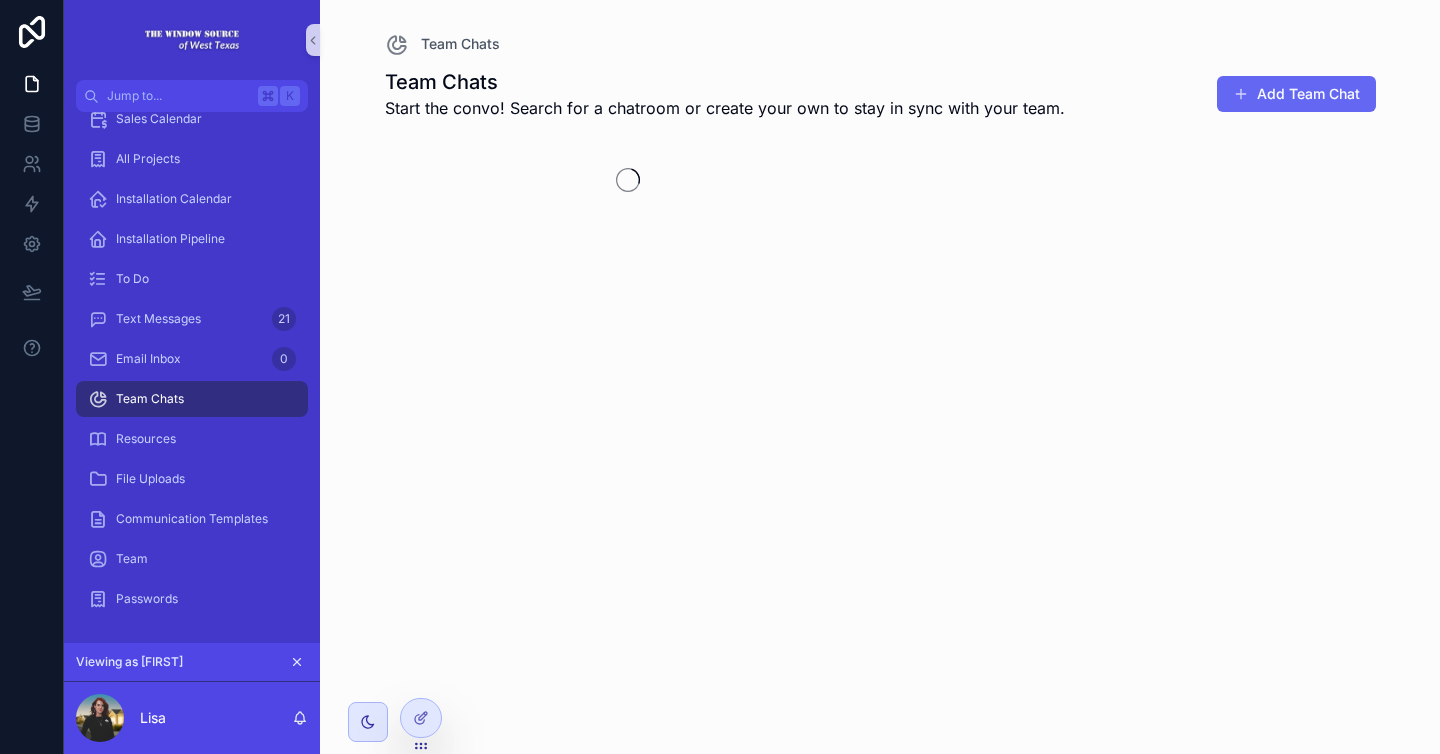 scroll, scrollTop: 0, scrollLeft: 0, axis: both 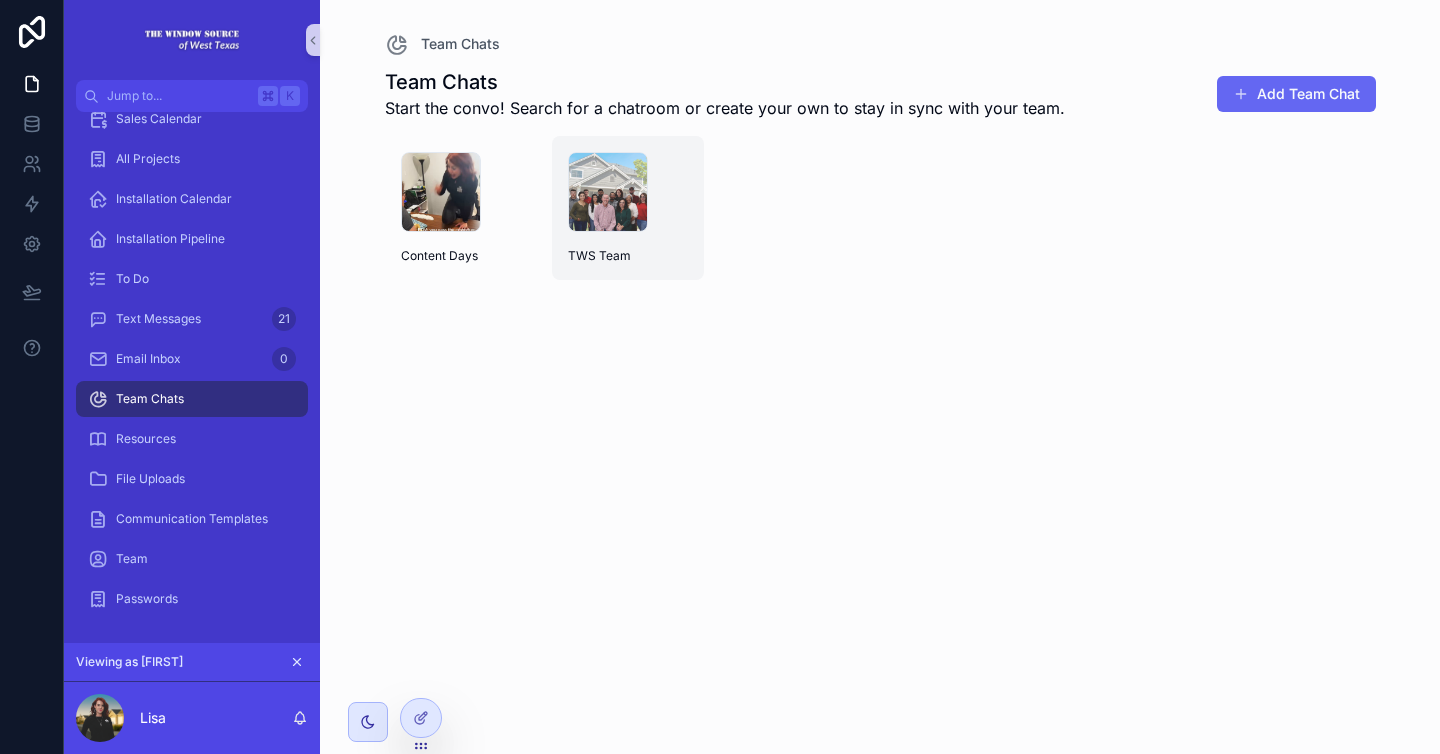click on "image .png TWS Team" at bounding box center (628, 208) 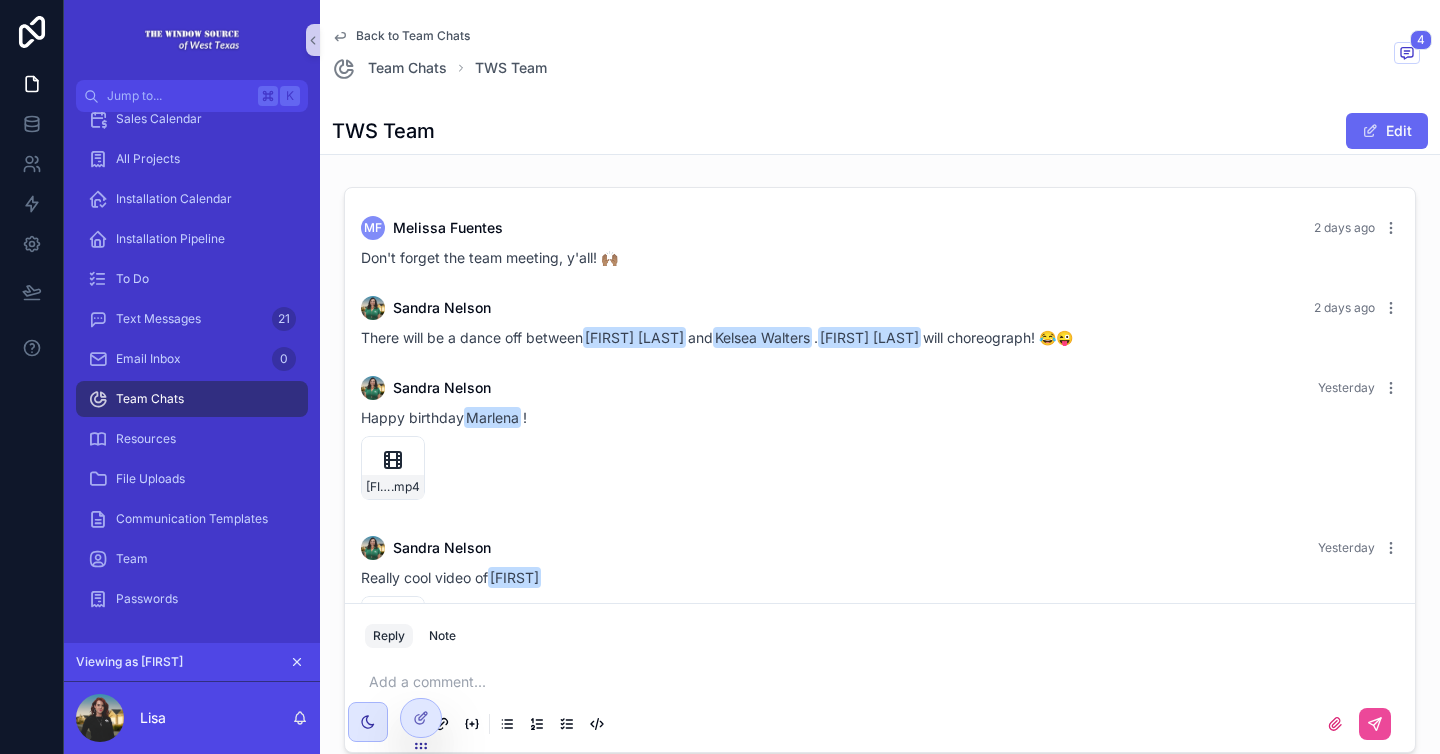 scroll, scrollTop: 93, scrollLeft: 0, axis: vertical 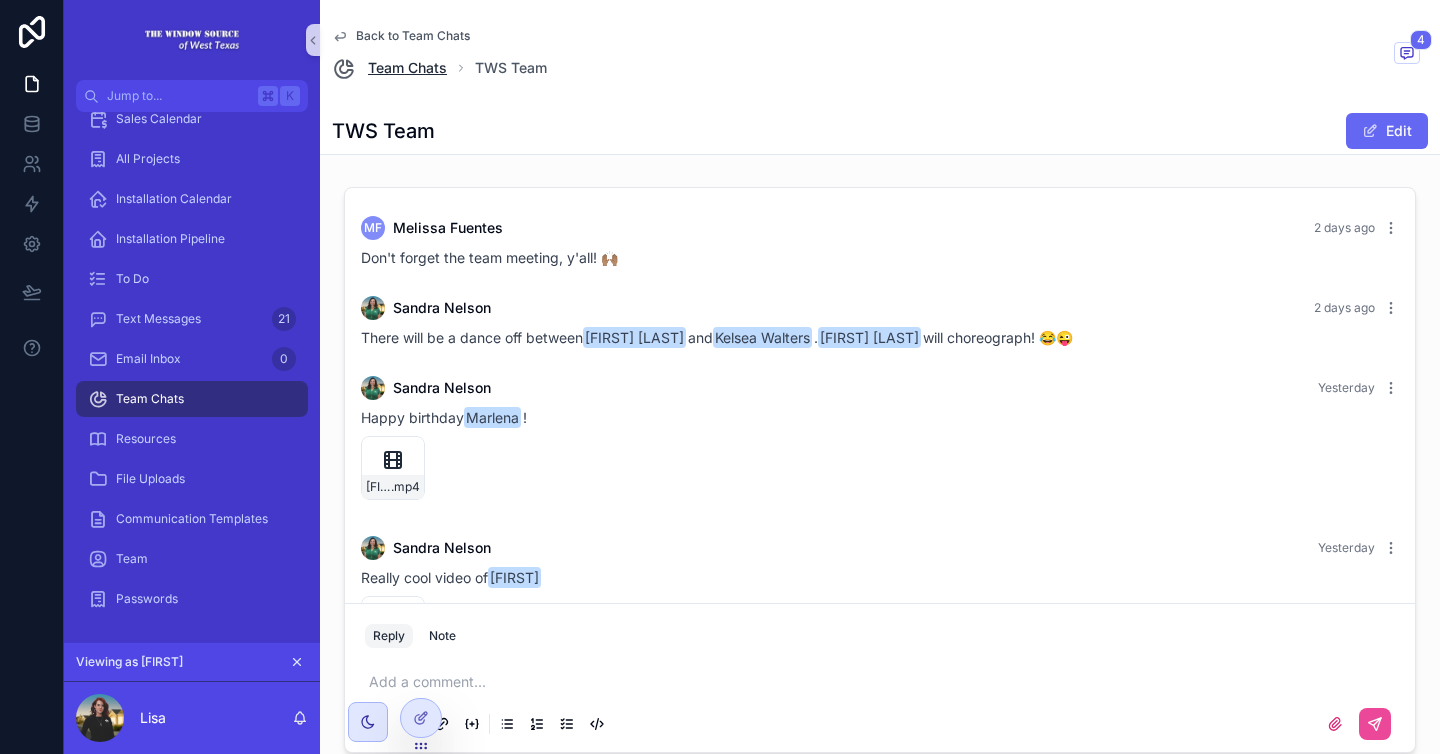 click on "Team Chats" at bounding box center (407, 68) 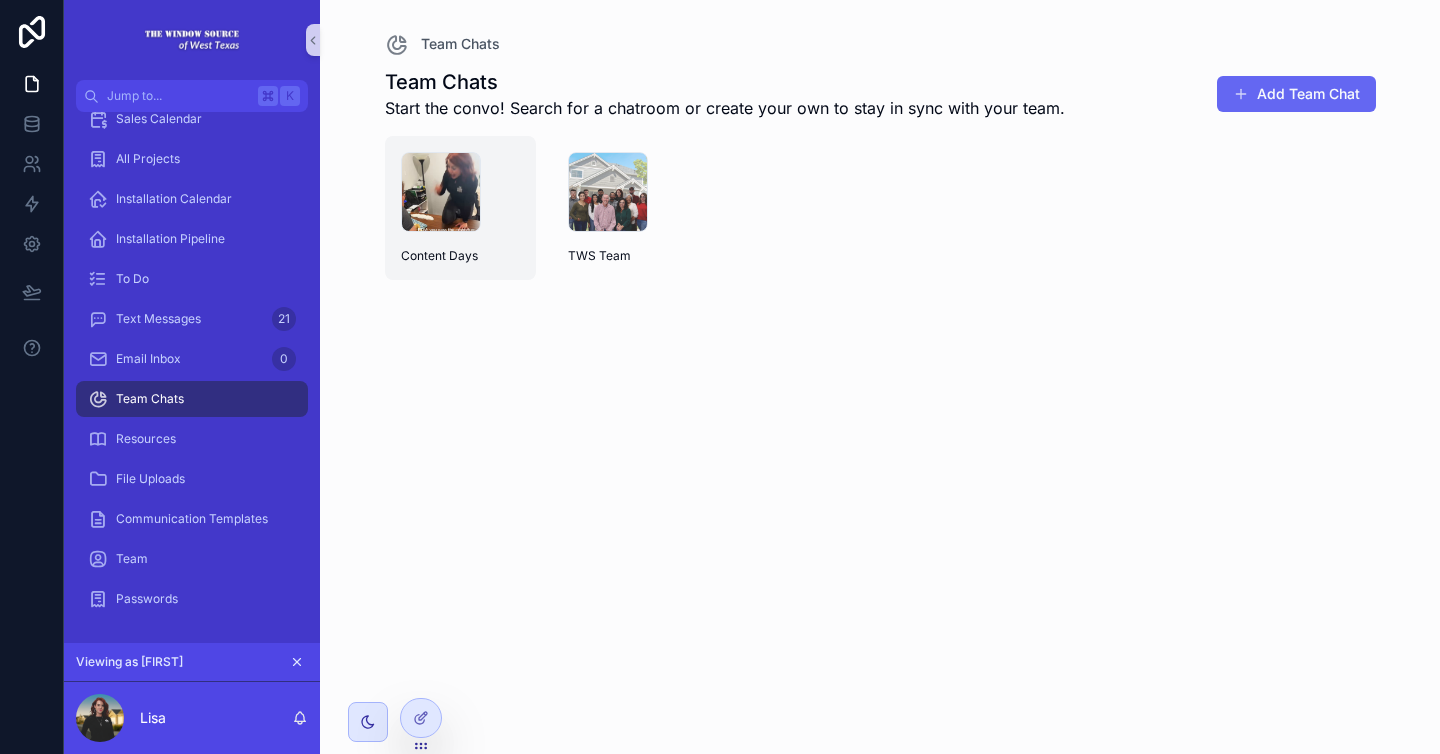 click on "Content Days" at bounding box center (461, 256) 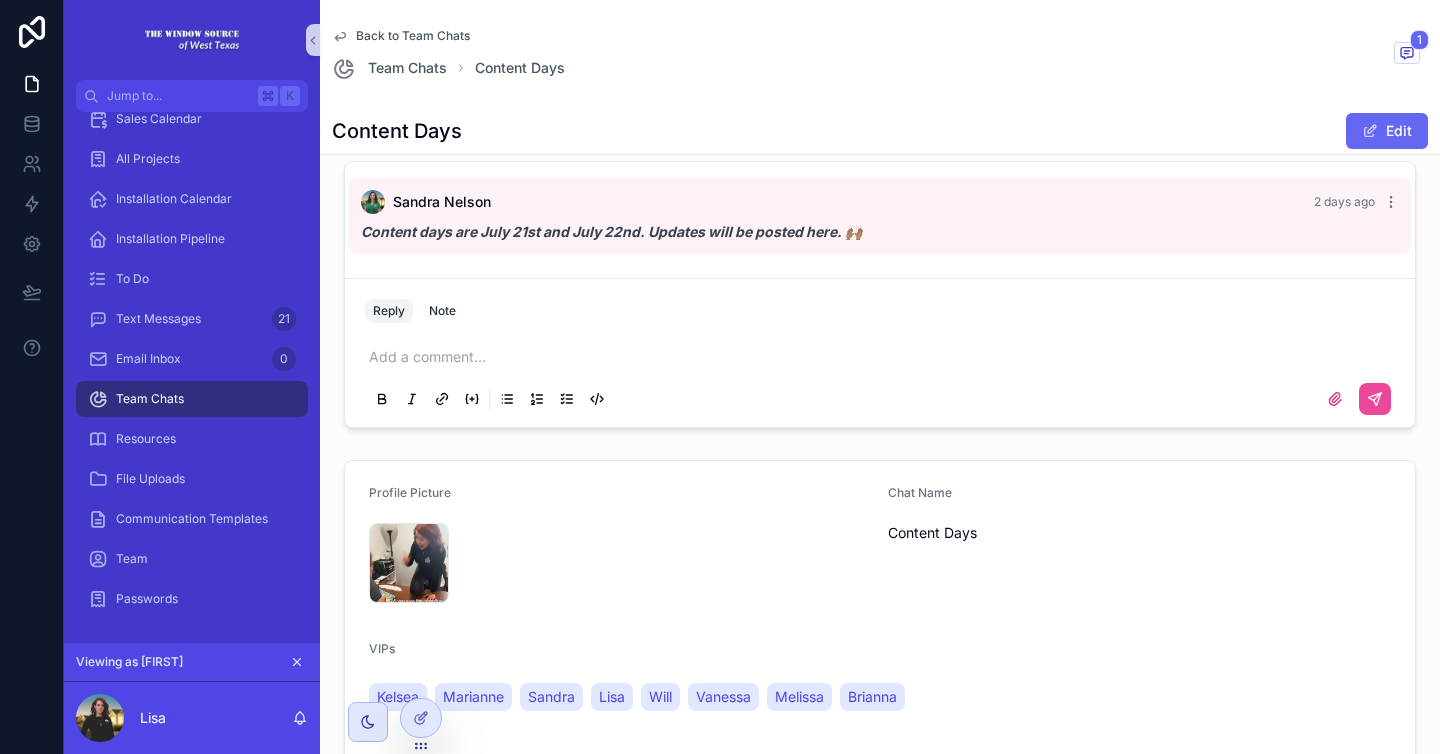 scroll, scrollTop: 0, scrollLeft: 0, axis: both 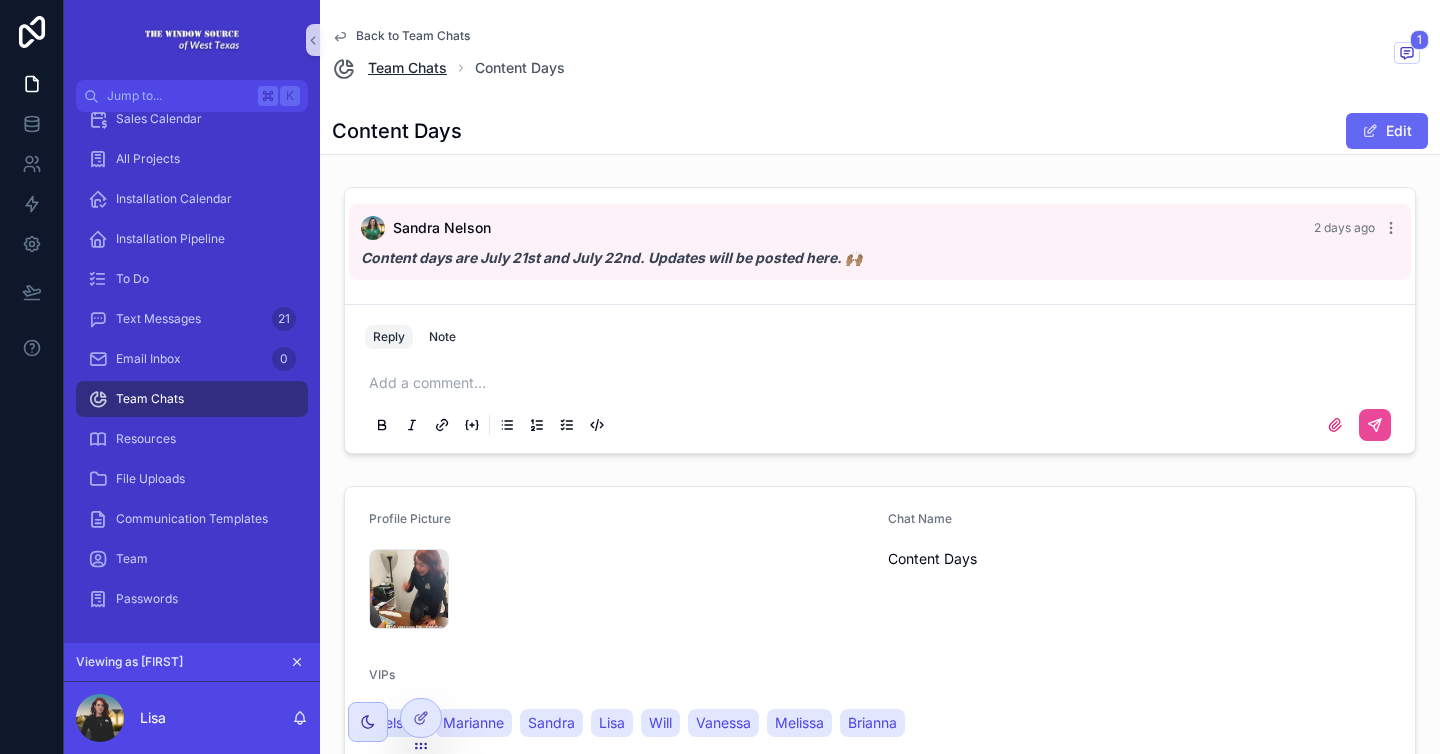 click on "Team Chats" at bounding box center [407, 68] 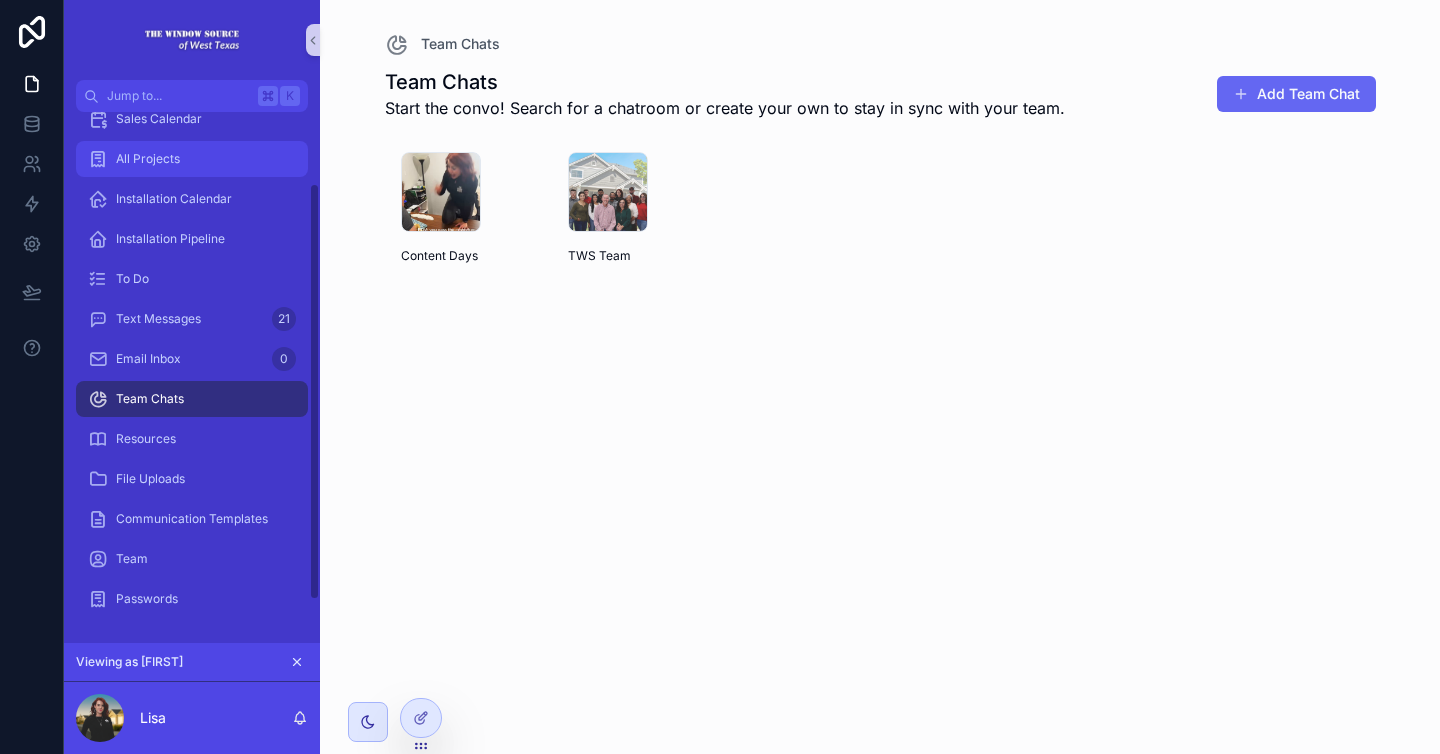 scroll, scrollTop: 0, scrollLeft: 0, axis: both 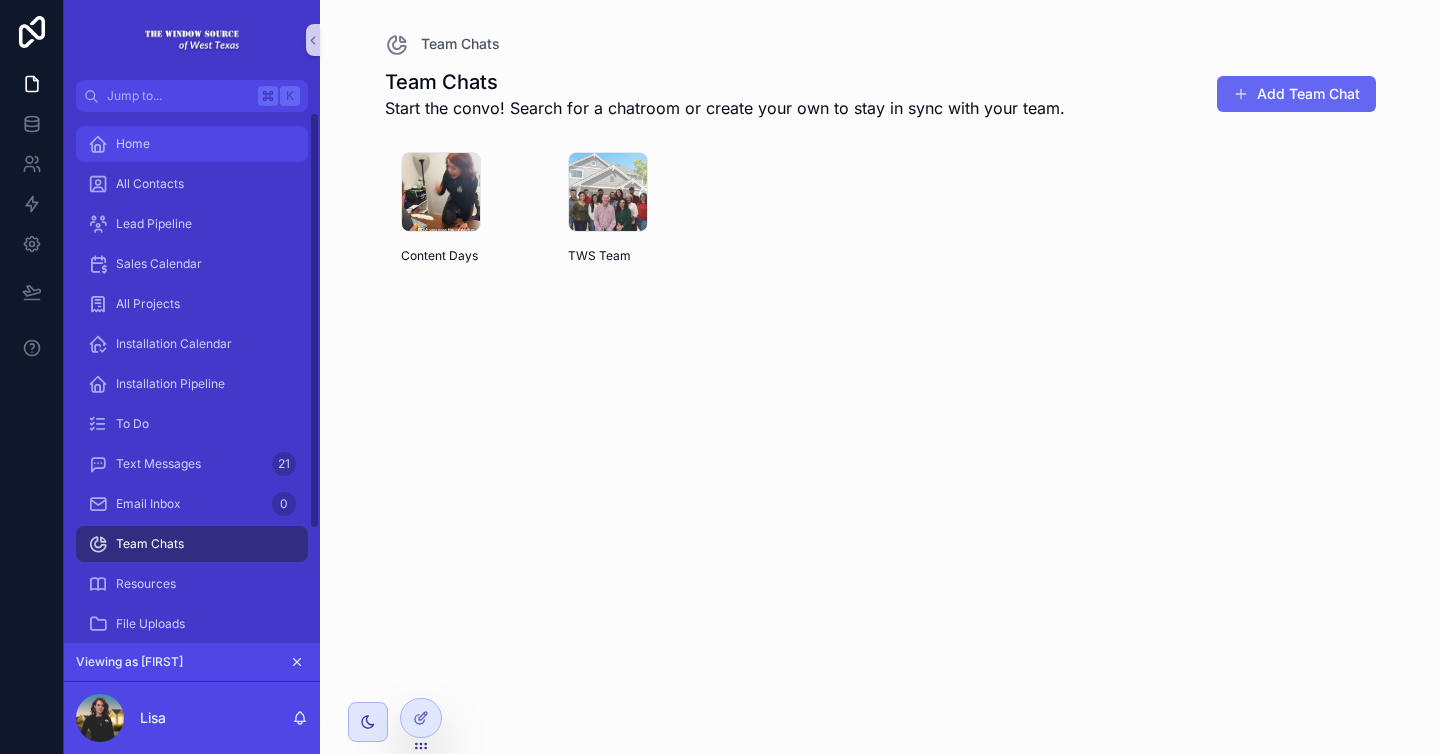 click on "Home" at bounding box center [192, 144] 